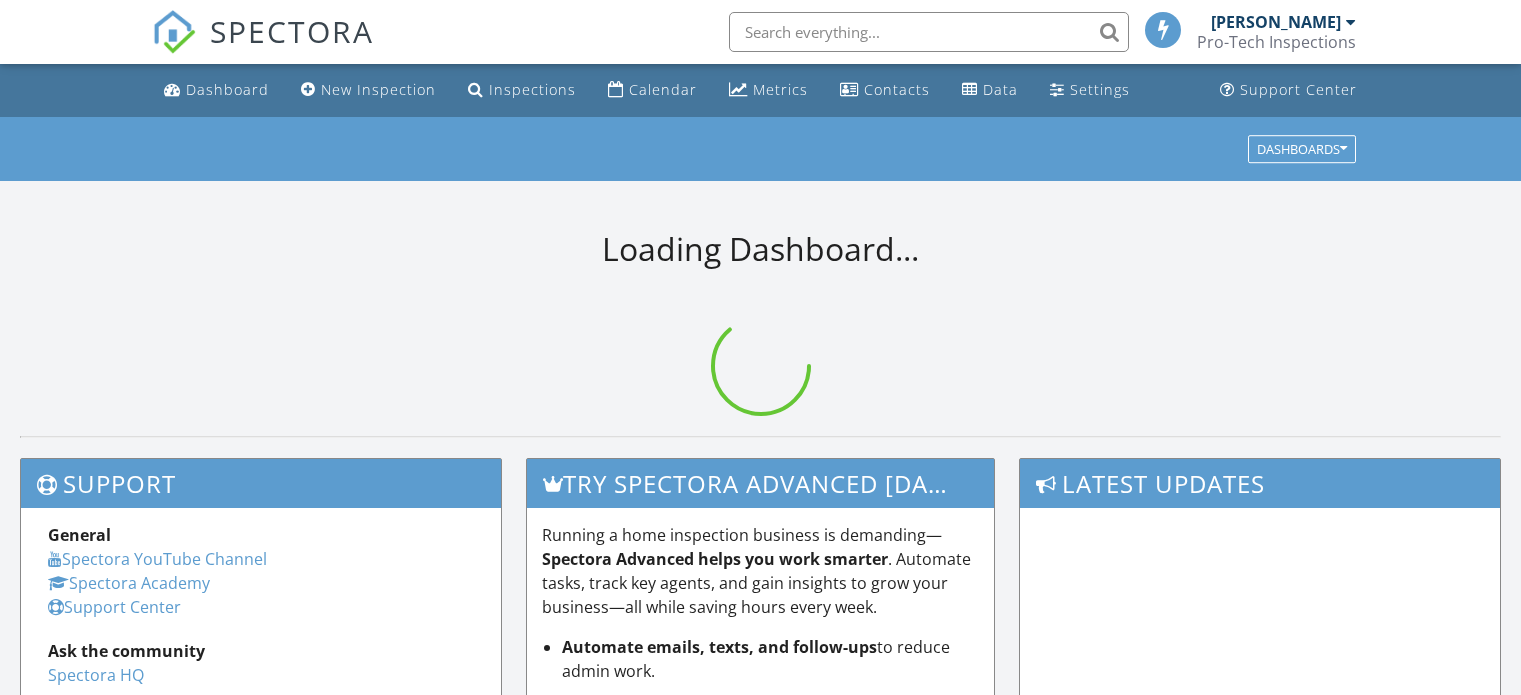 scroll, scrollTop: 0, scrollLeft: 0, axis: both 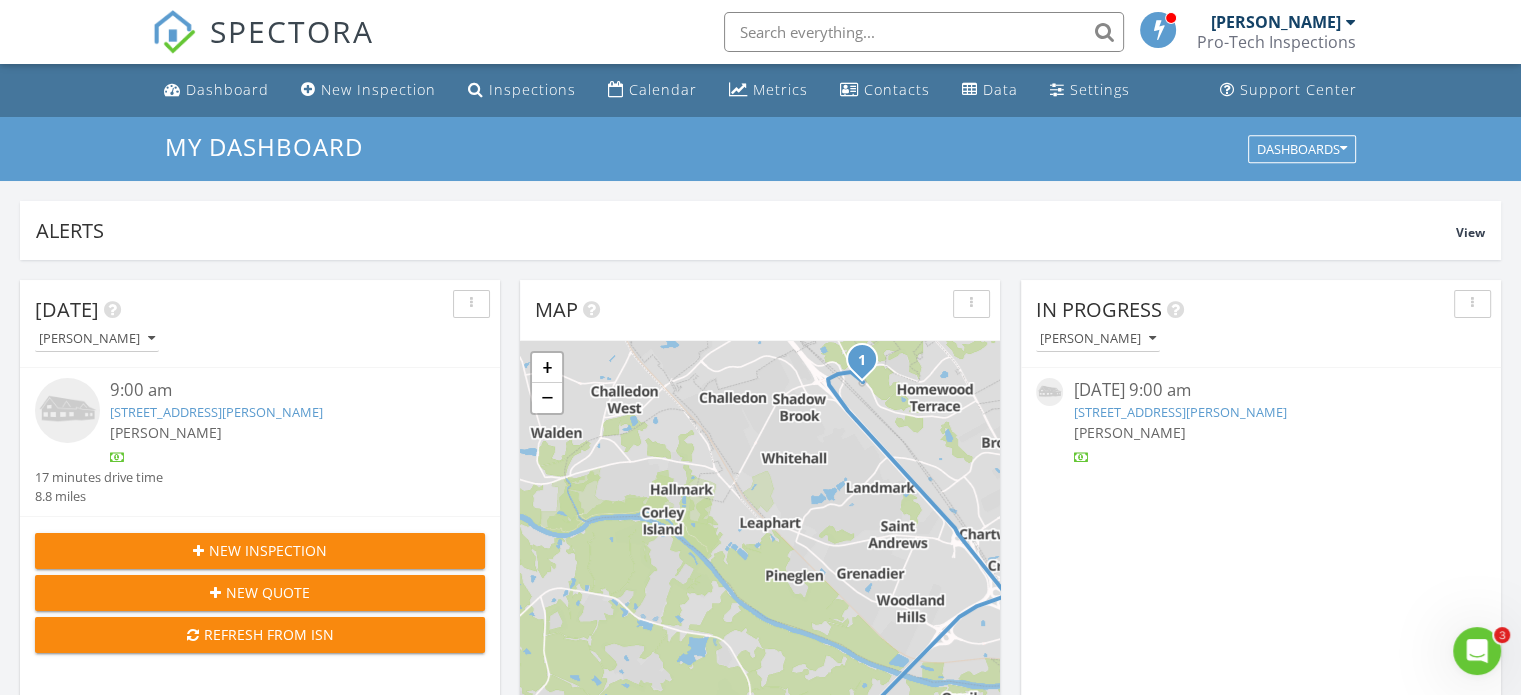 click on "614 Piney Woods Rd, Columbia, SC 29210" at bounding box center [216, 412] 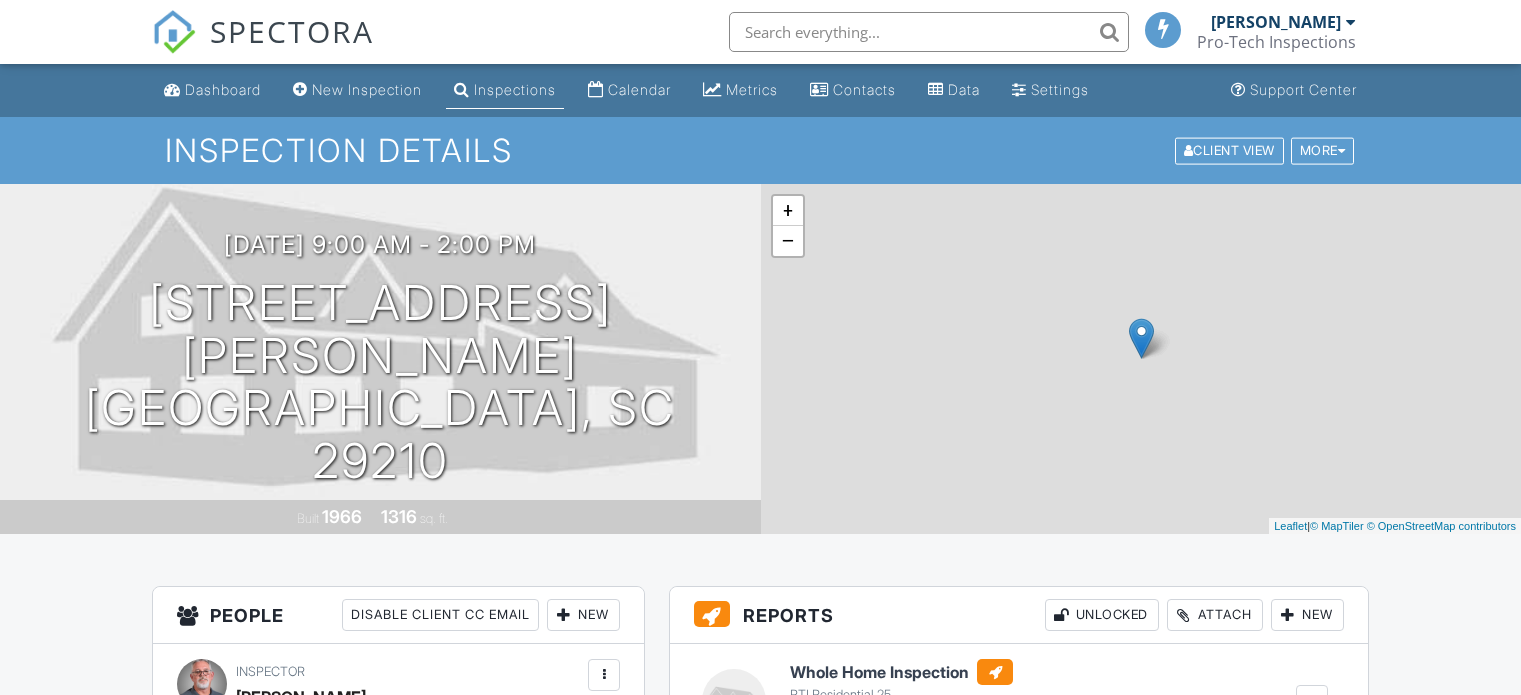 scroll, scrollTop: 0, scrollLeft: 0, axis: both 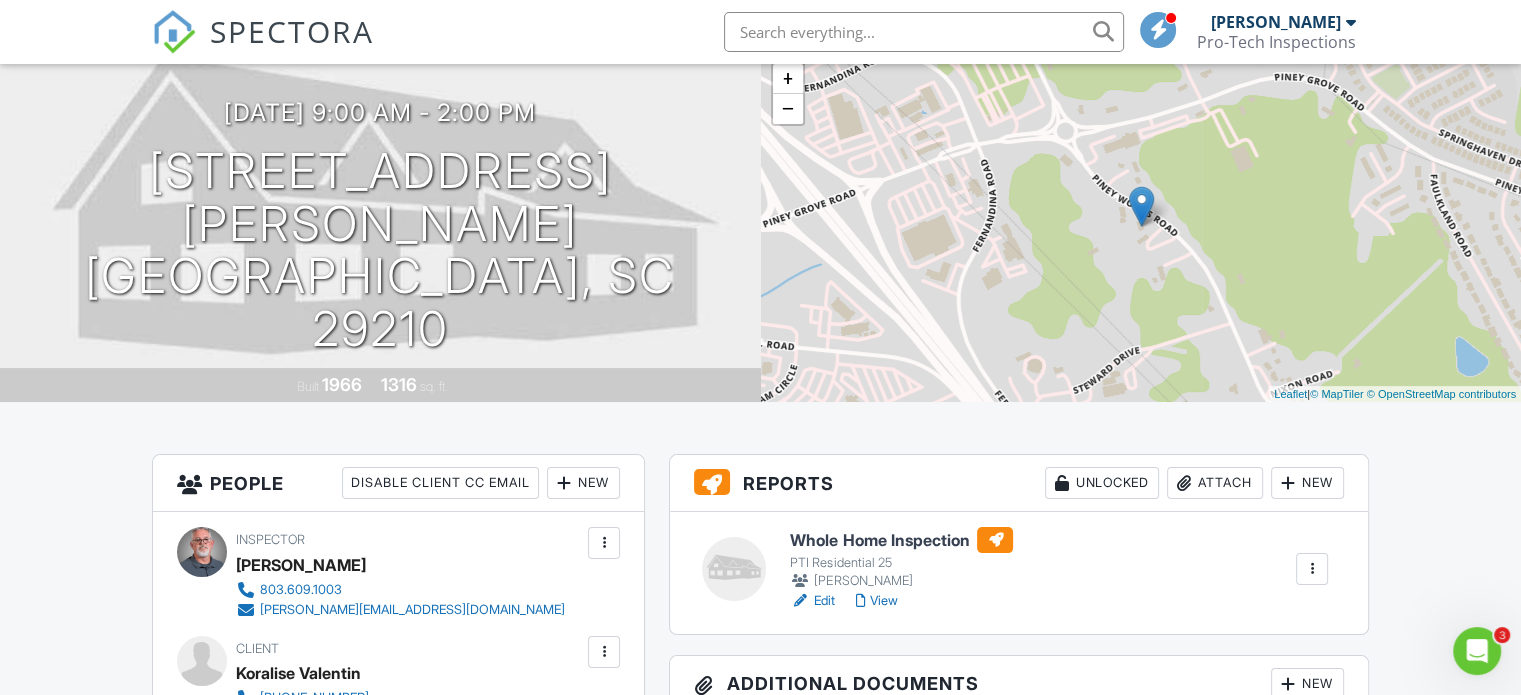 click 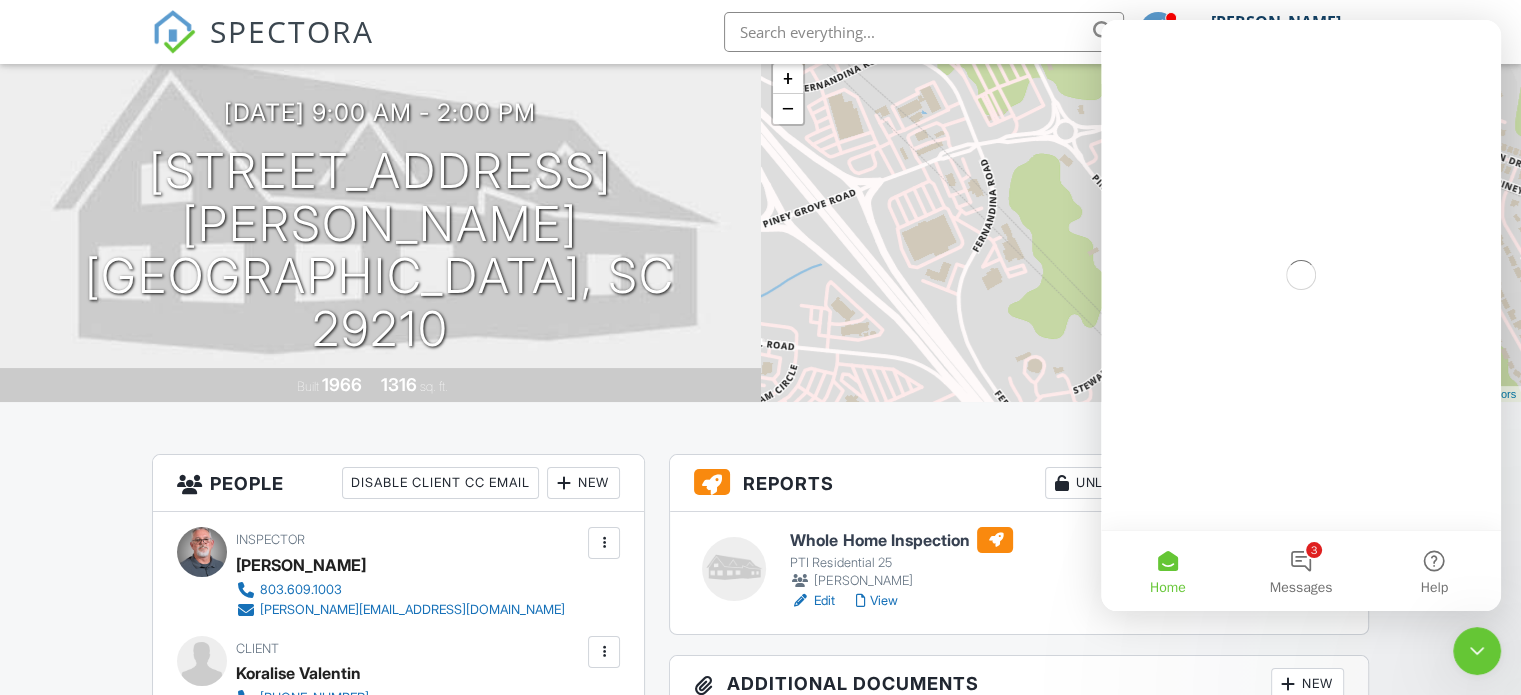 scroll, scrollTop: 0, scrollLeft: 0, axis: both 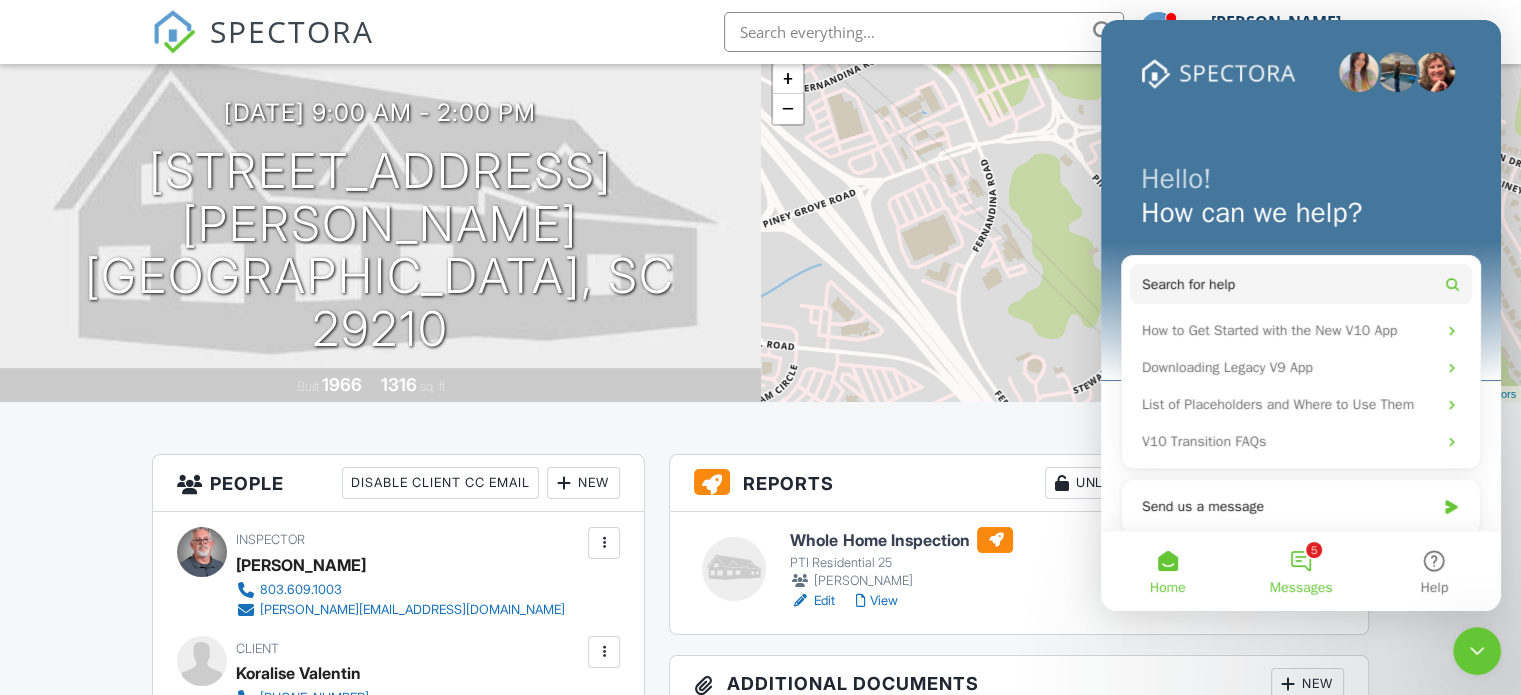 click on "5 Messages" at bounding box center (1300, 571) 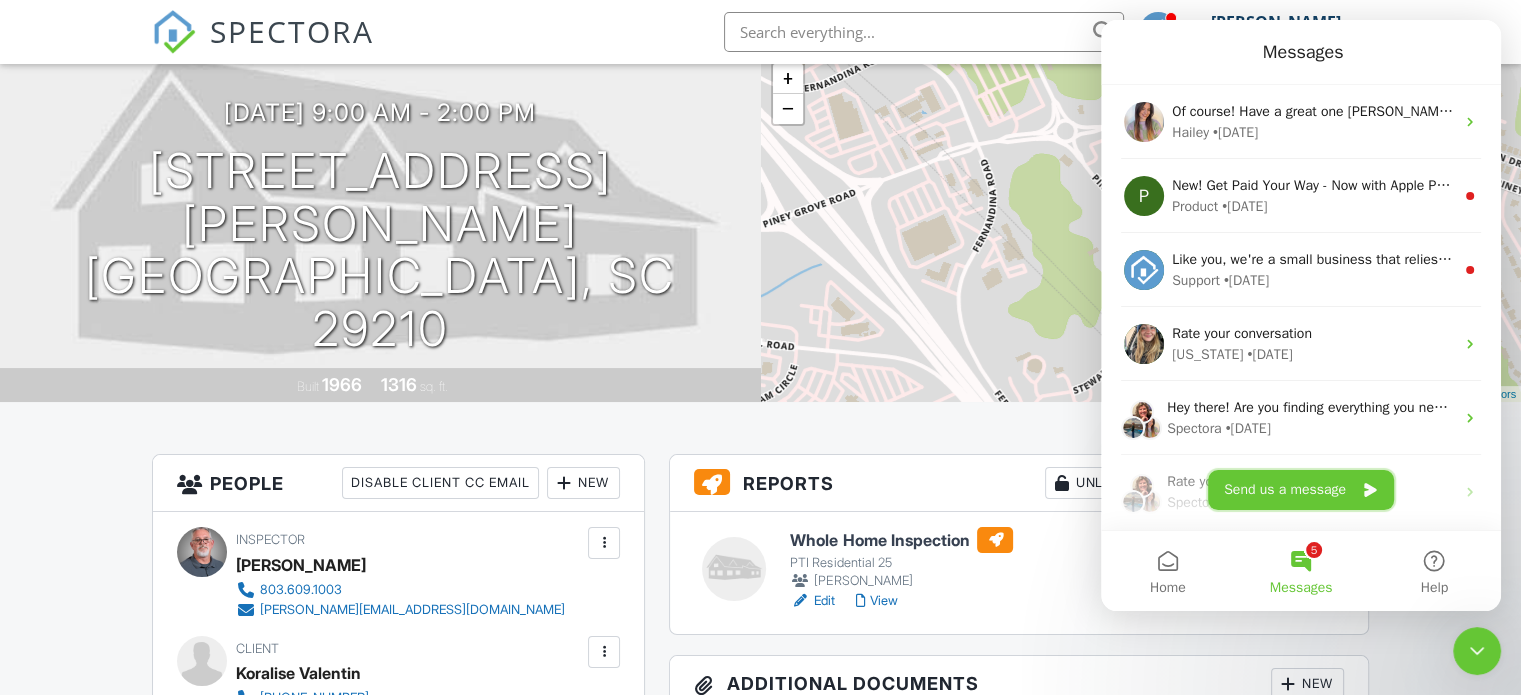 click on "Send us a message" at bounding box center (1301, 490) 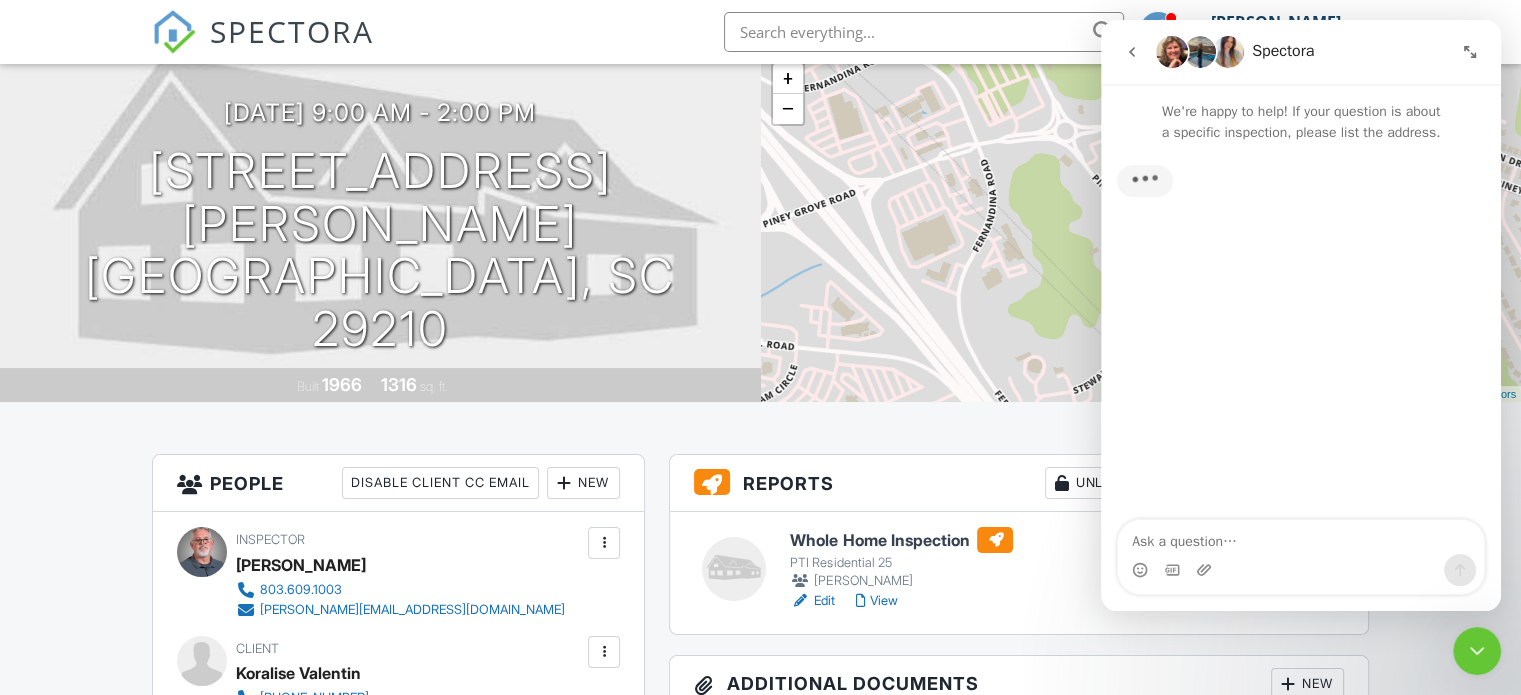 click on "Typing" at bounding box center [1301, 332] 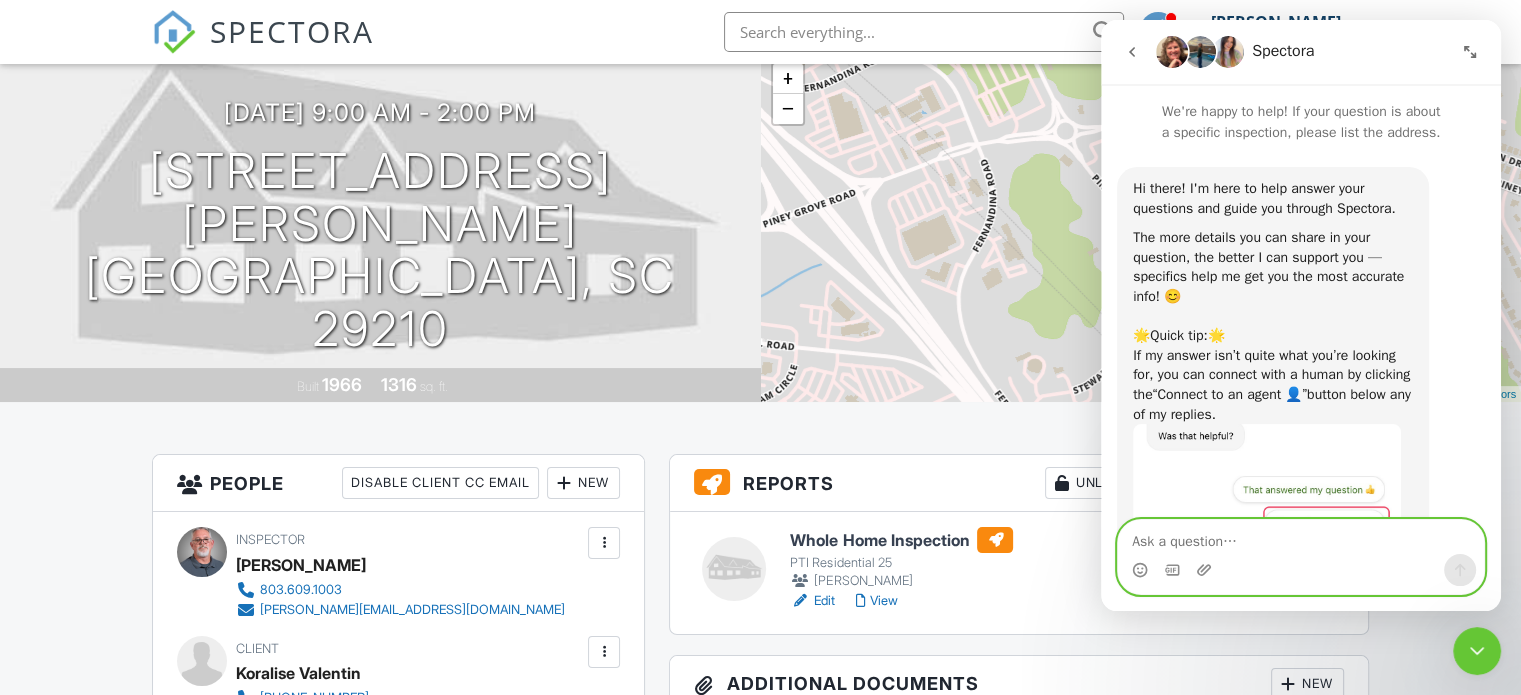 click at bounding box center (1301, 537) 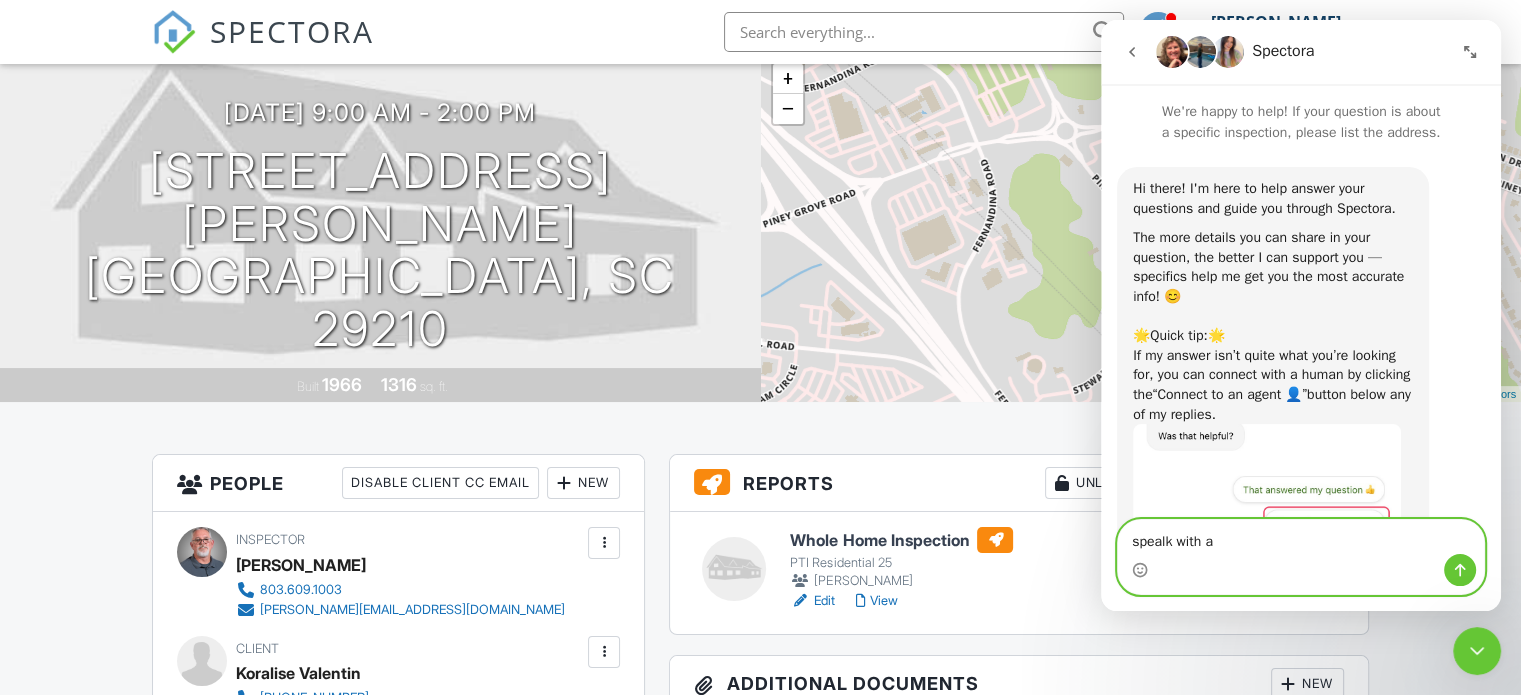 click on "spealk with a" at bounding box center (1301, 537) 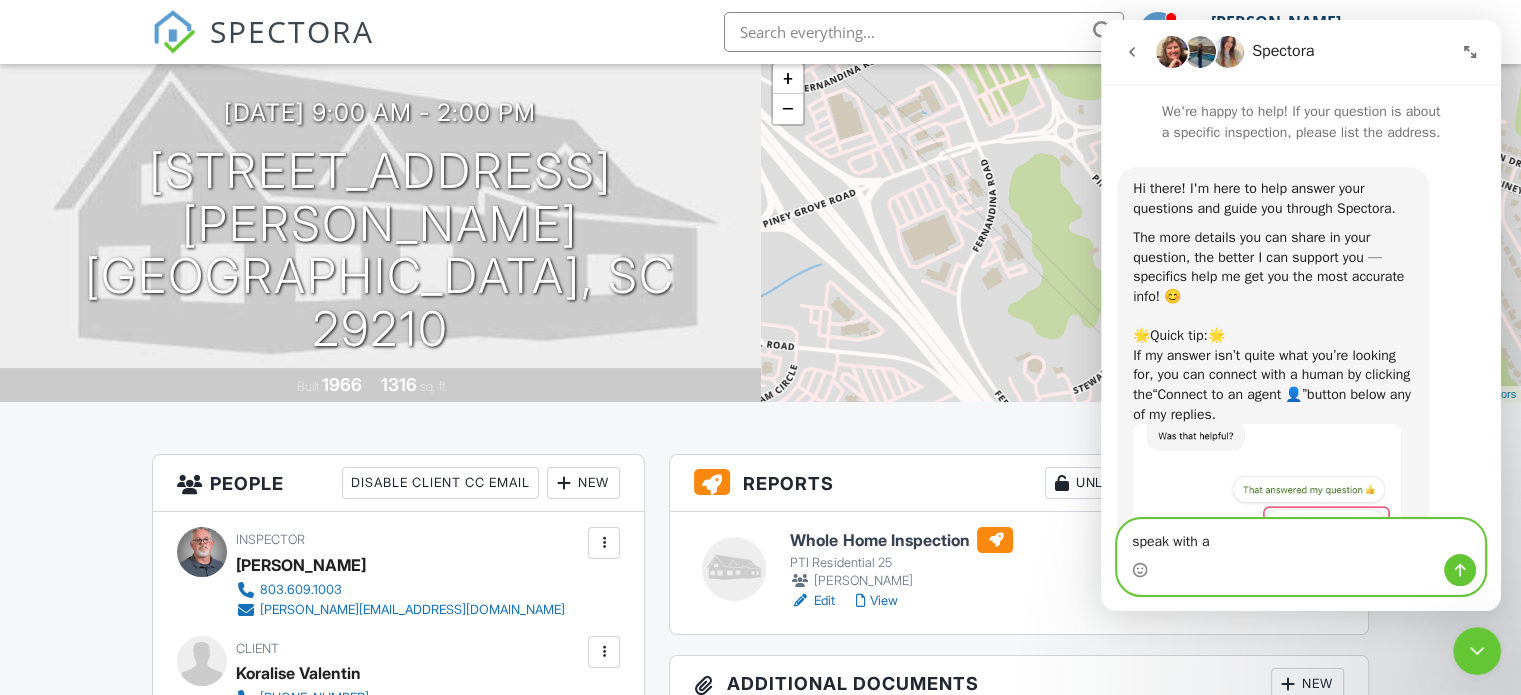 click on "speak with a" at bounding box center (1301, 537) 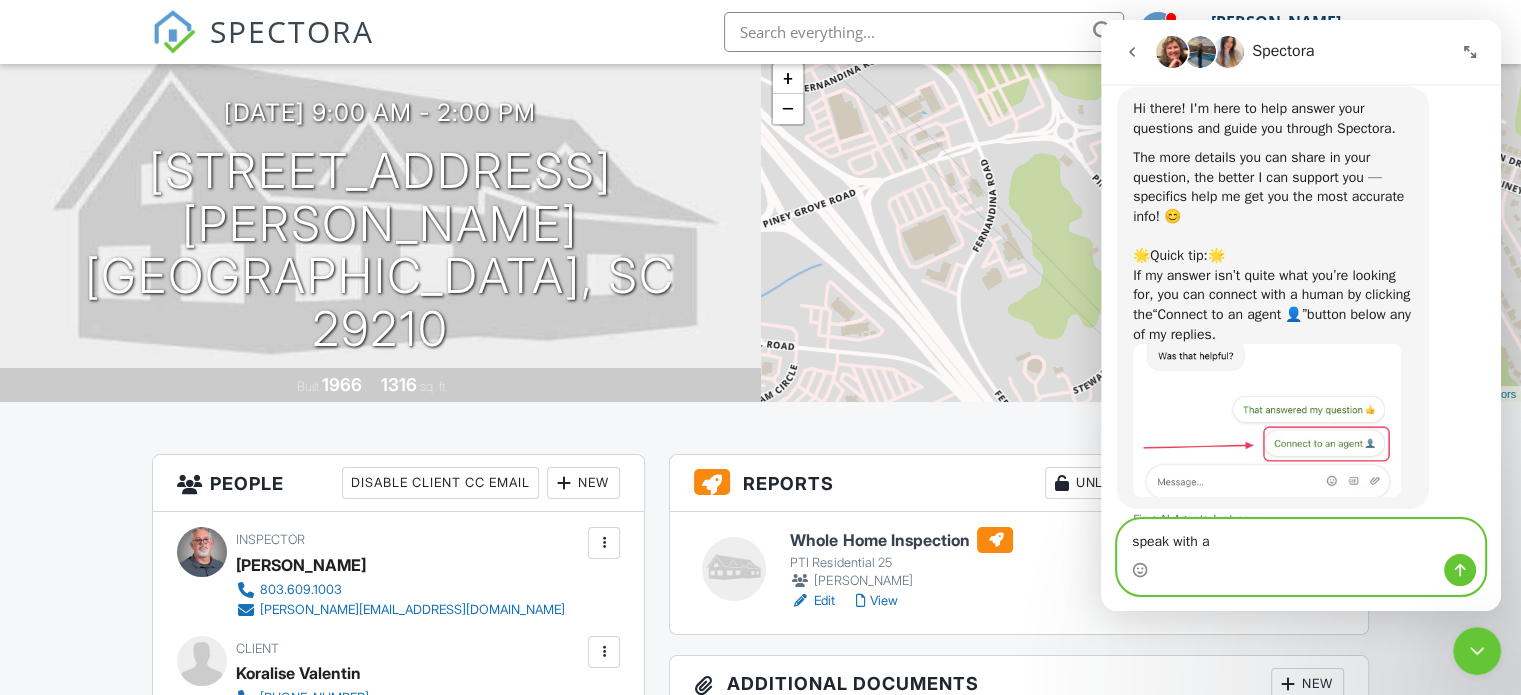 scroll, scrollTop: 109, scrollLeft: 0, axis: vertical 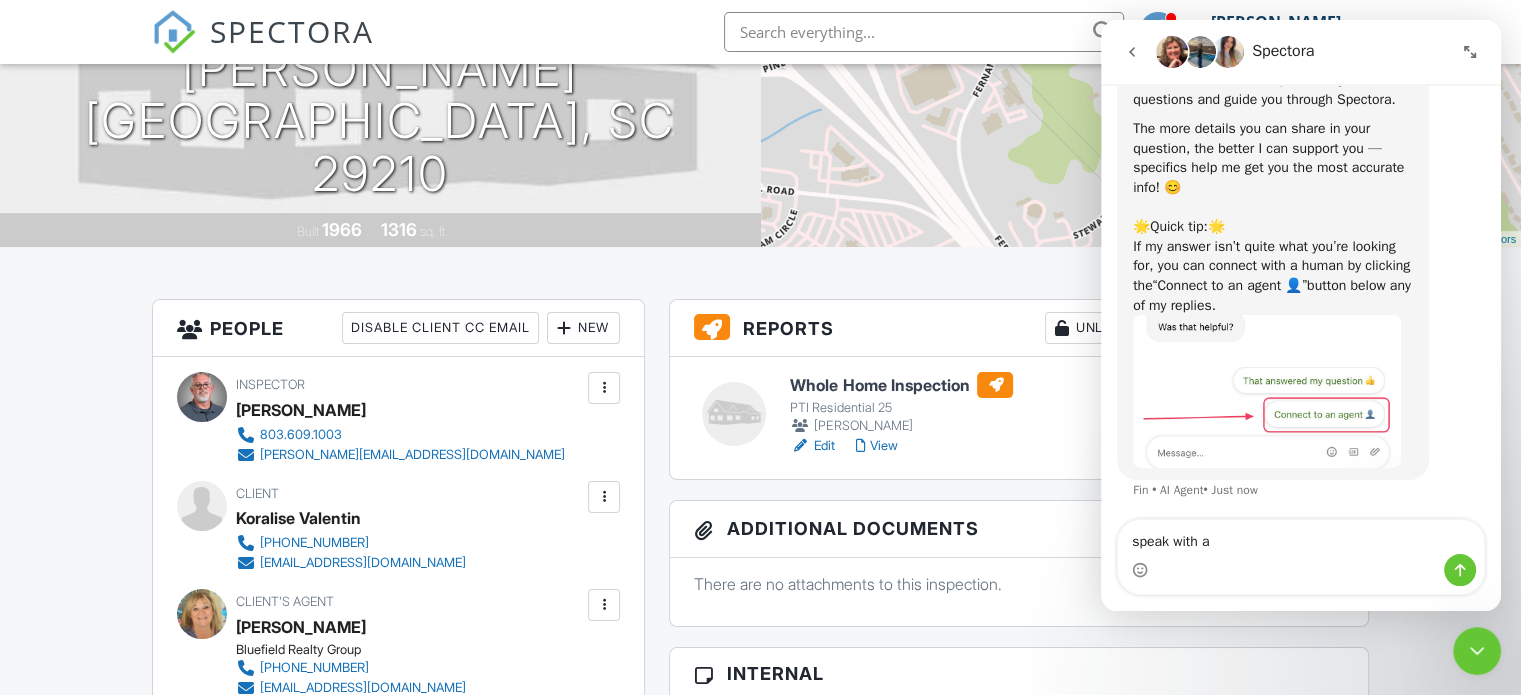 click at bounding box center [1267, 391] 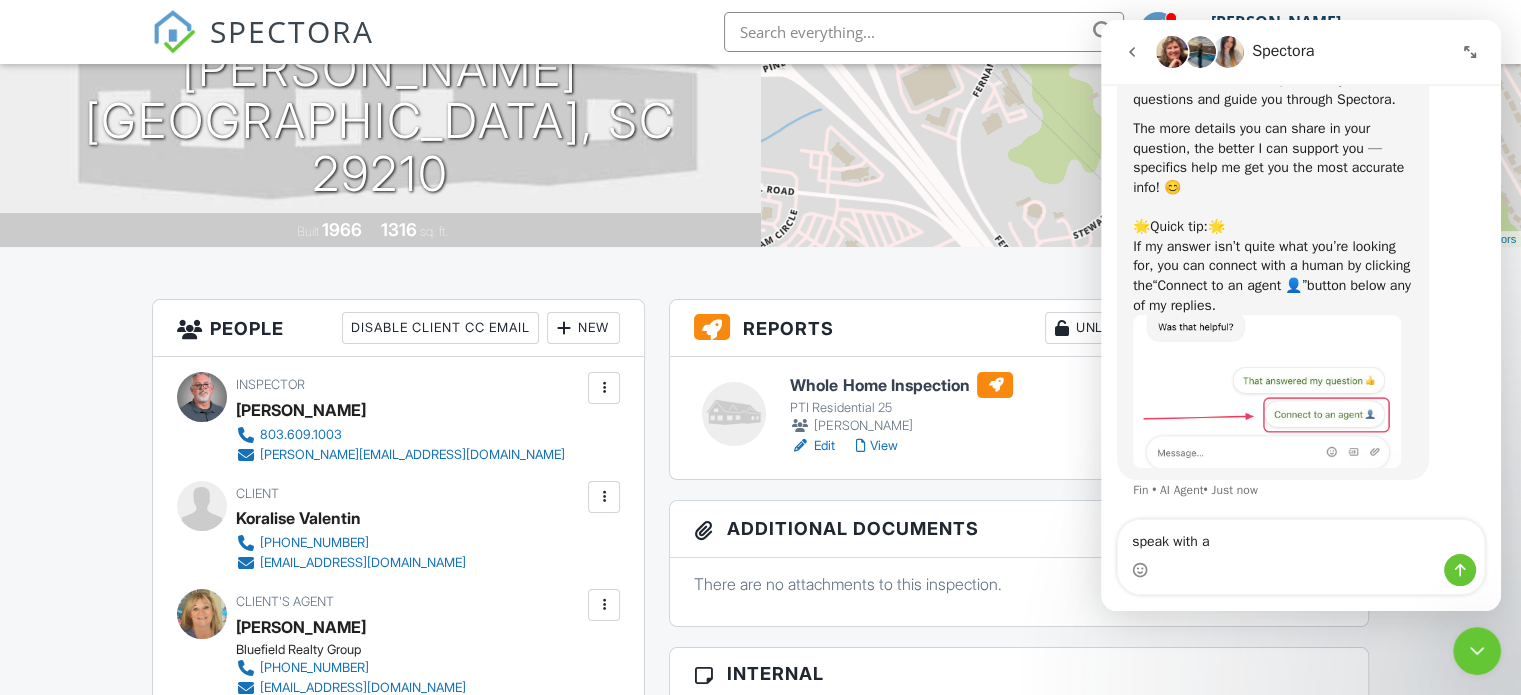 scroll, scrollTop: 0, scrollLeft: 0, axis: both 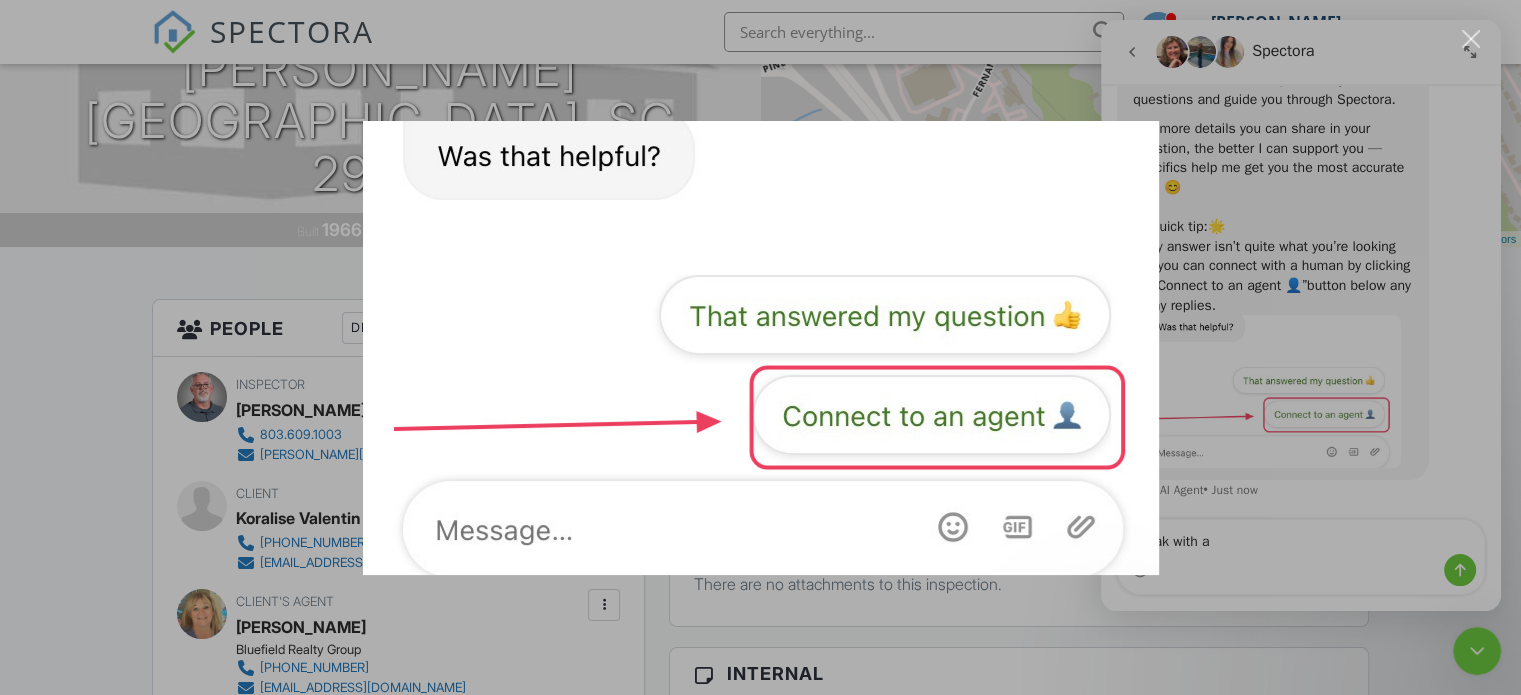 click at bounding box center [761, 348] 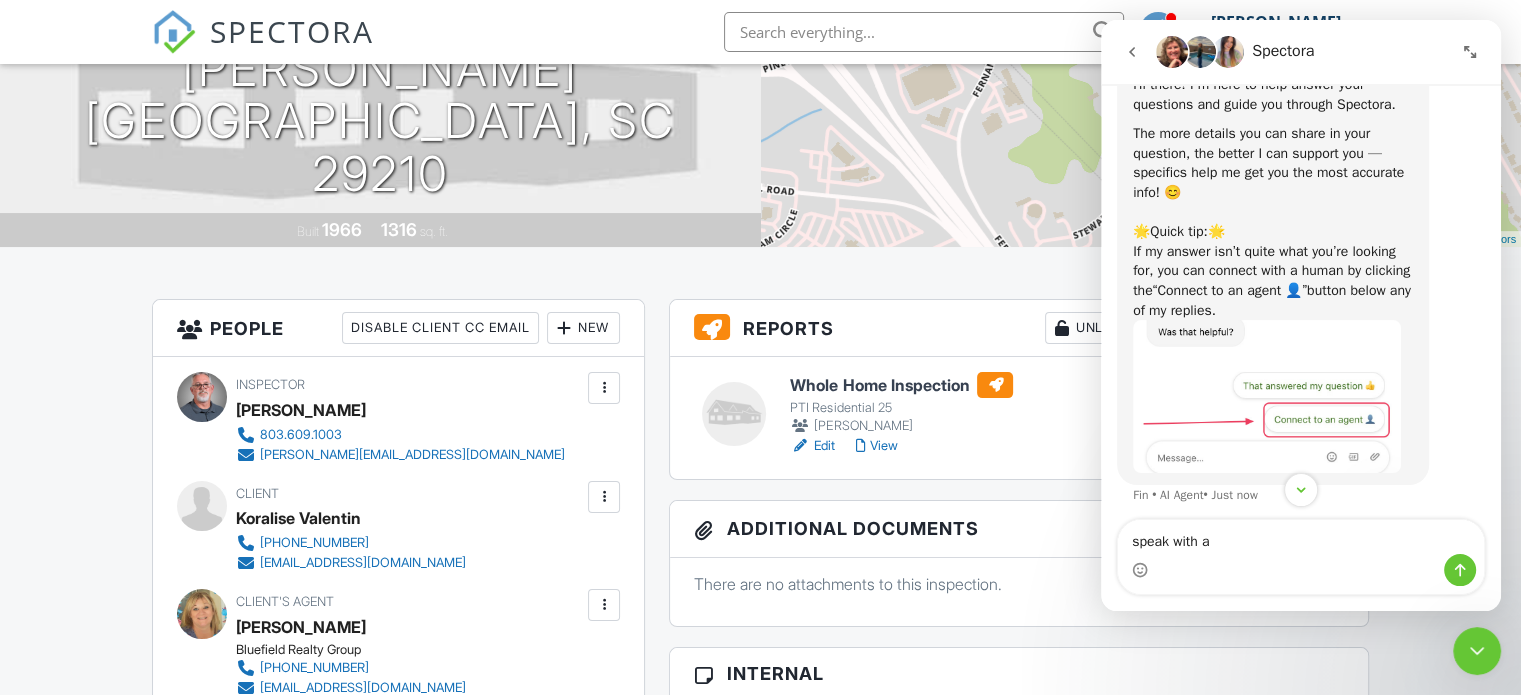 scroll, scrollTop: 109, scrollLeft: 0, axis: vertical 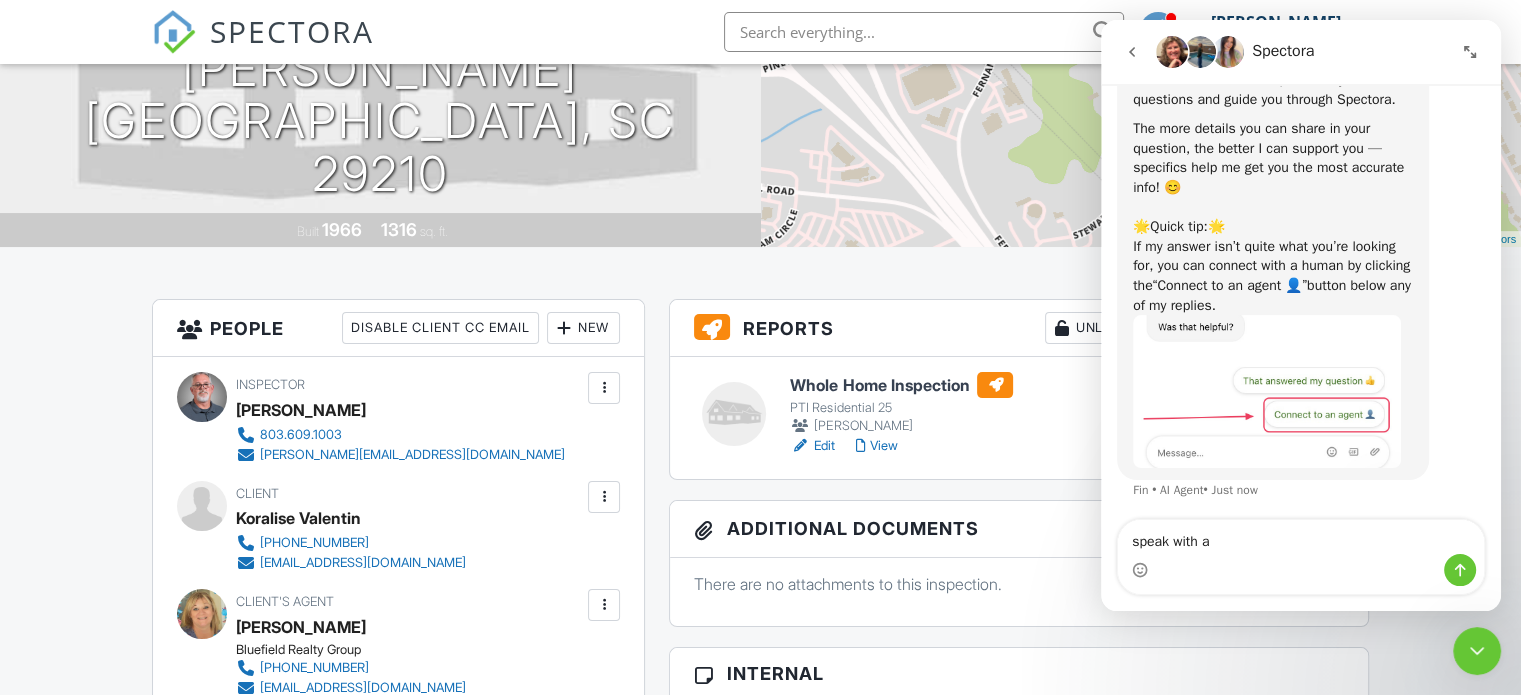 click at bounding box center (1301, 570) 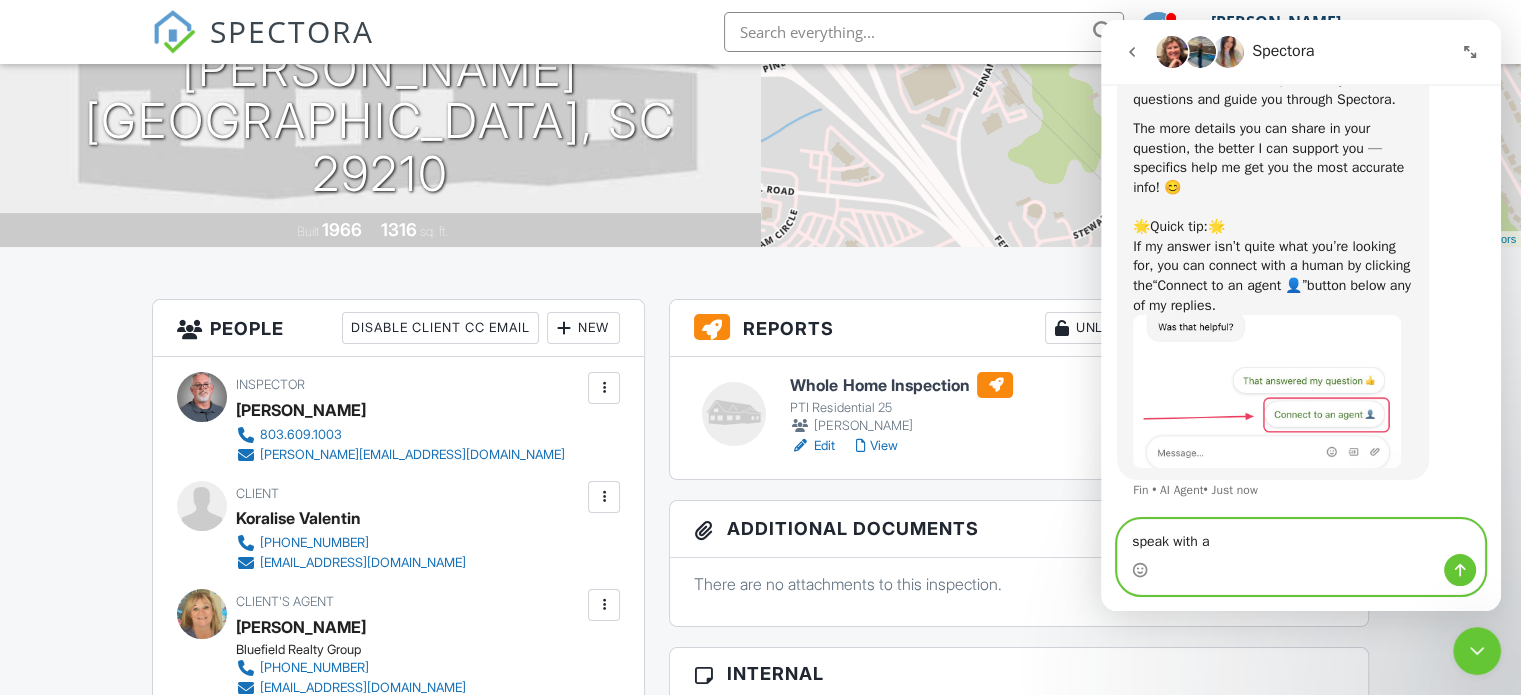 click on "speak with a" at bounding box center (1301, 537) 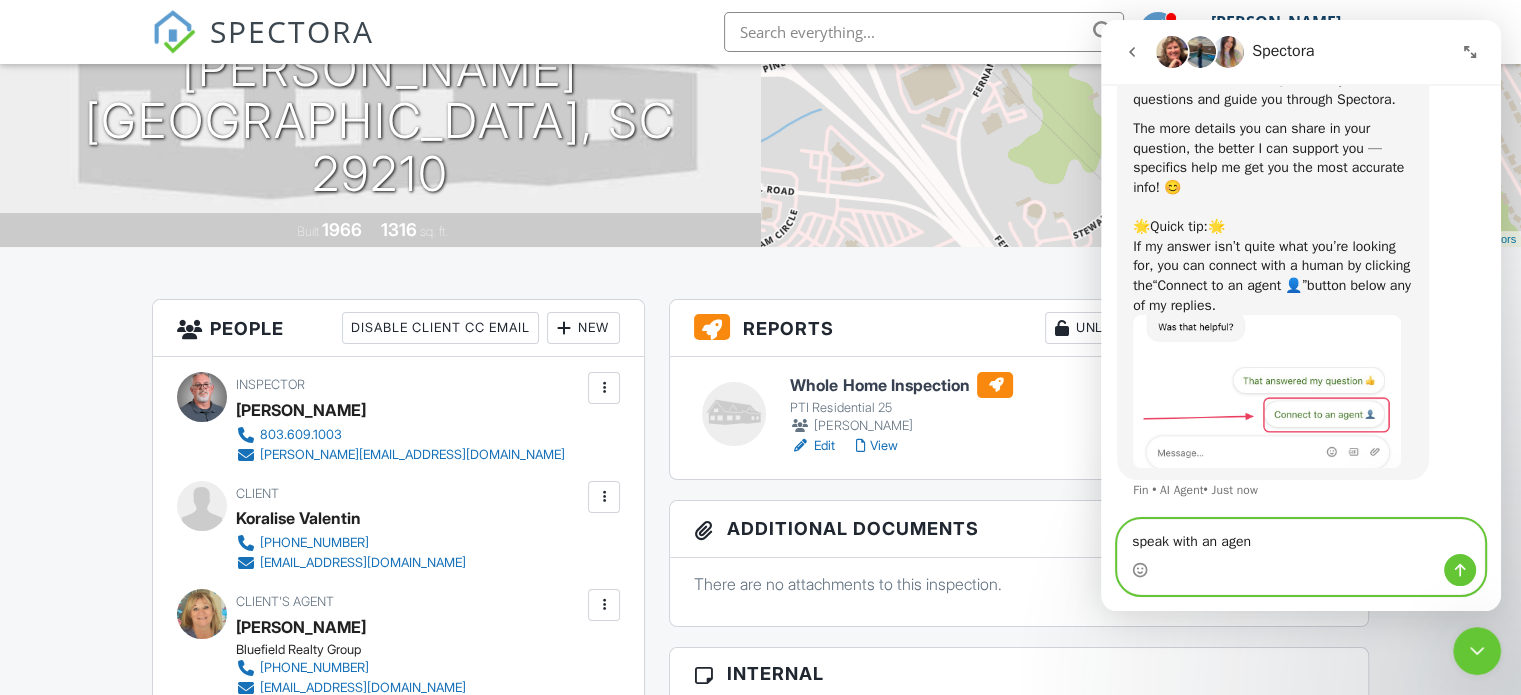 type on "speak with an agent" 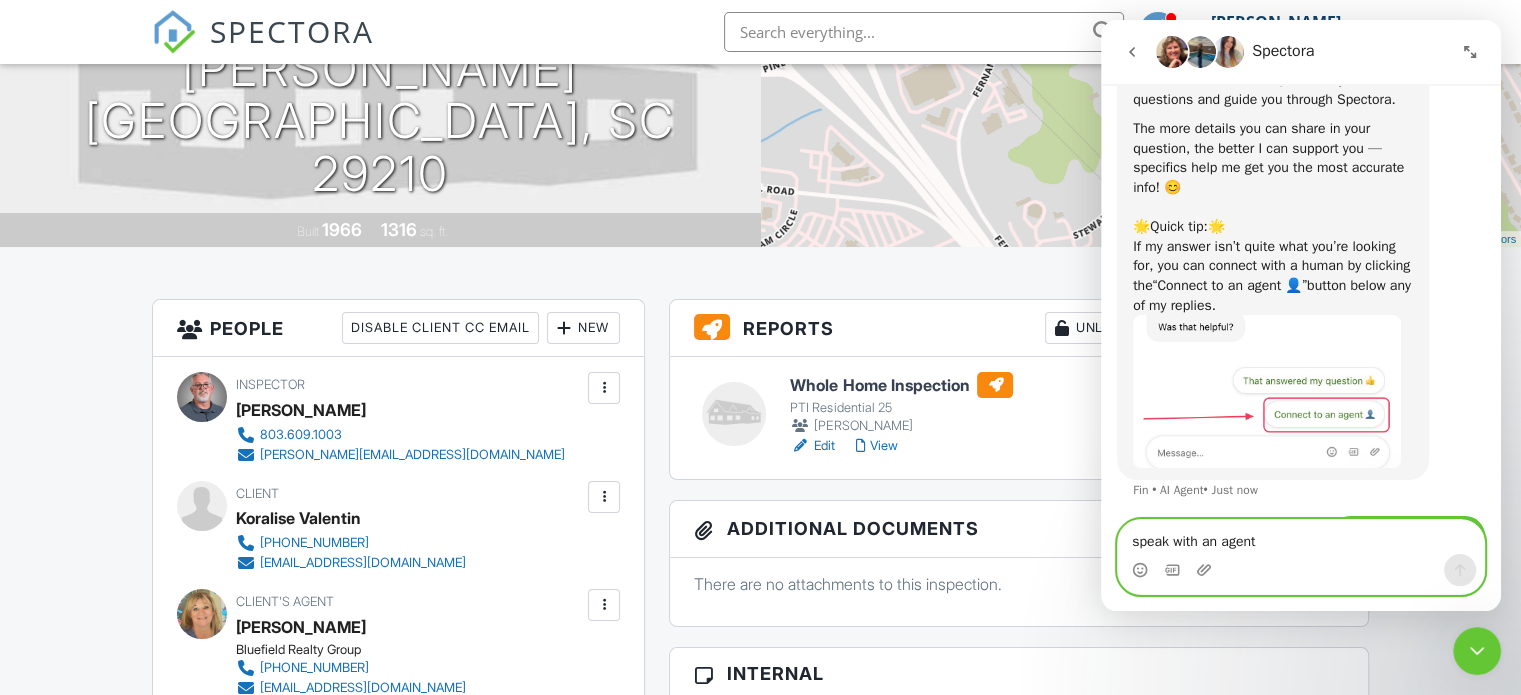 type 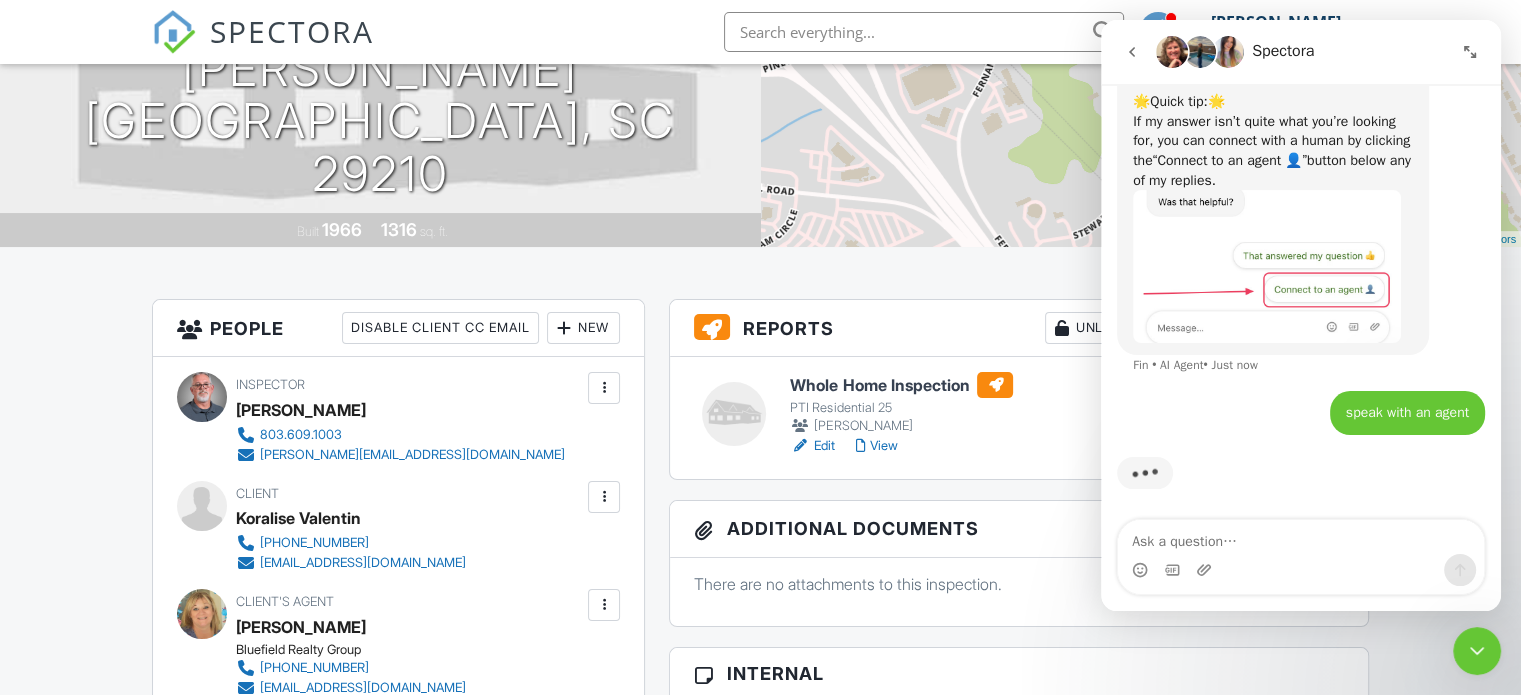 scroll, scrollTop: 0, scrollLeft: 0, axis: both 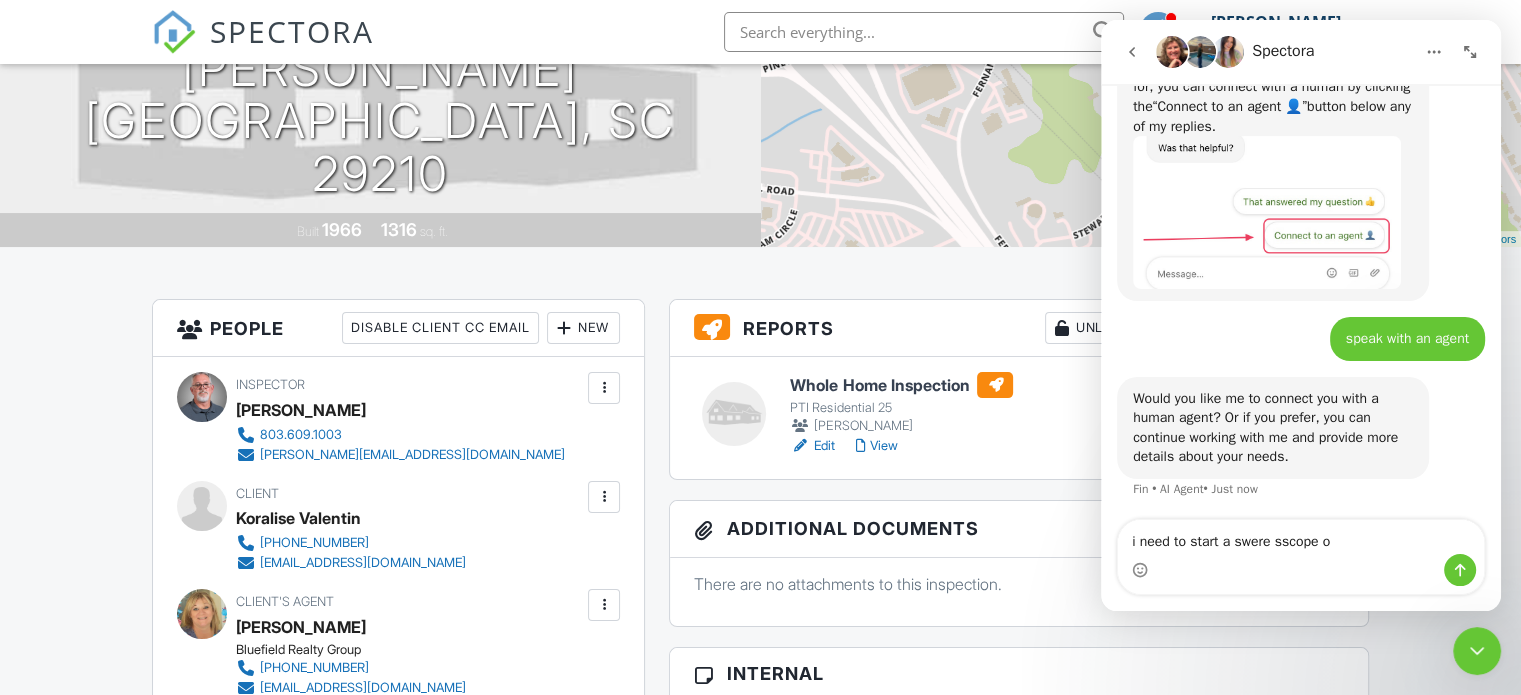 click on "Would you like me to connect you with a human agent? Or if you prefer, you can continue working with me and provide more details about your needs. Fin   • AI Agent  •   Just now" at bounding box center [1301, 450] 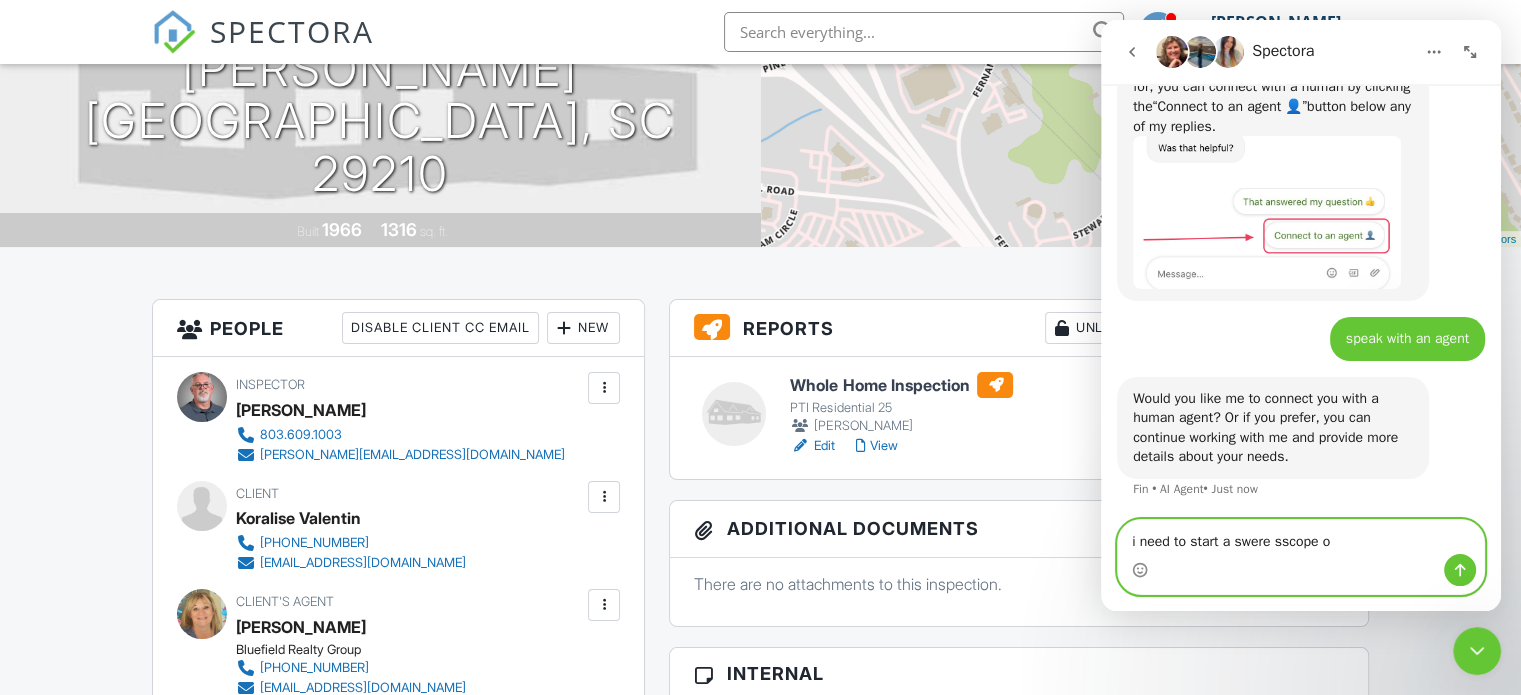 click on "i need to start a swere sscope o" at bounding box center (1301, 537) 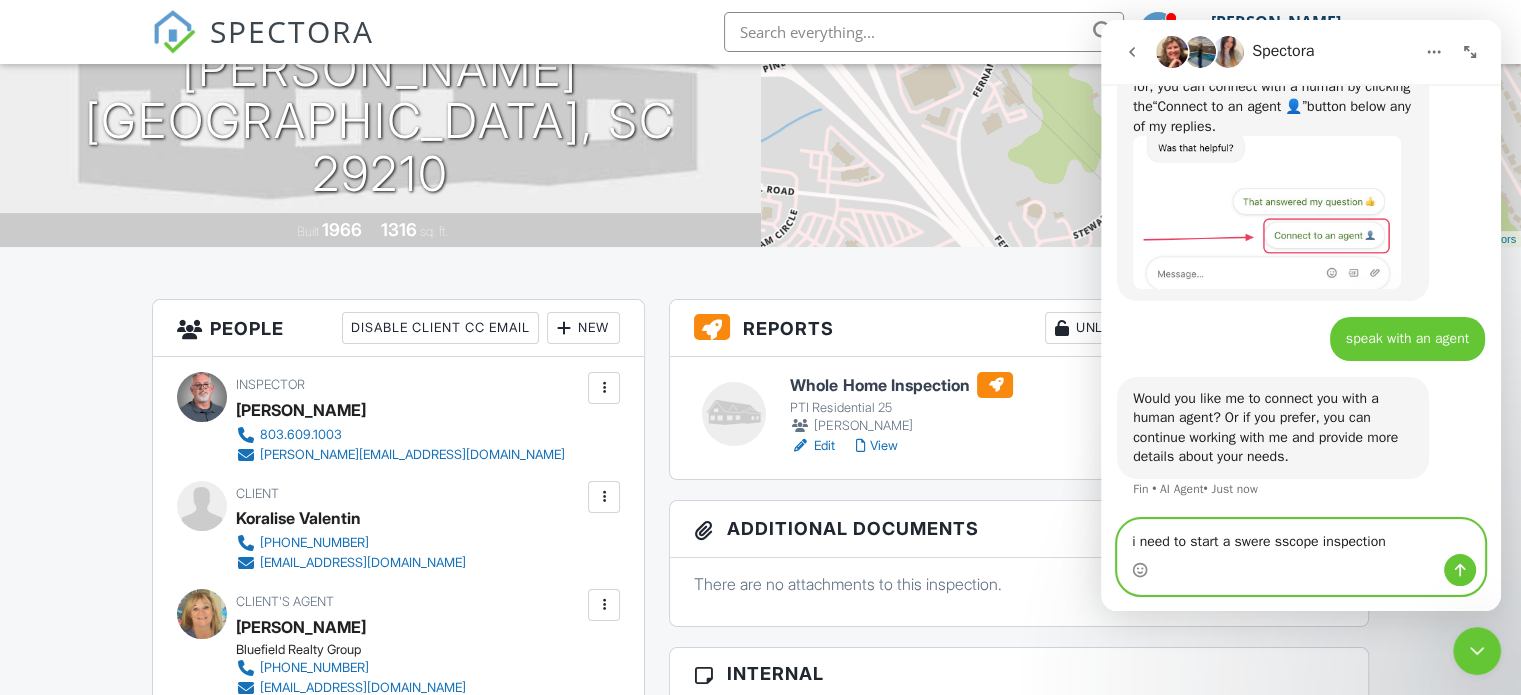 click on "i need to start a swere sscope inspection" at bounding box center (1301, 537) 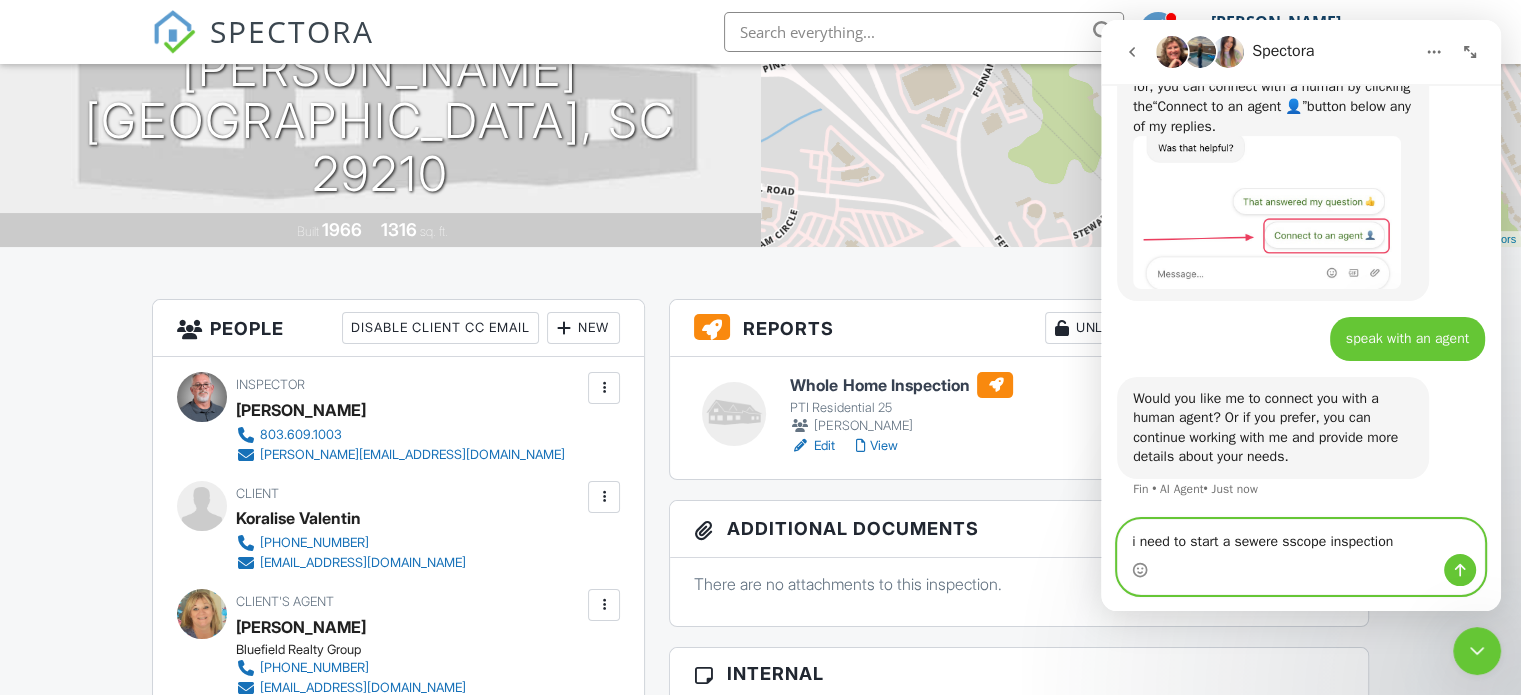 click on "i need to start a sewere sscope inspection" at bounding box center [1301, 537] 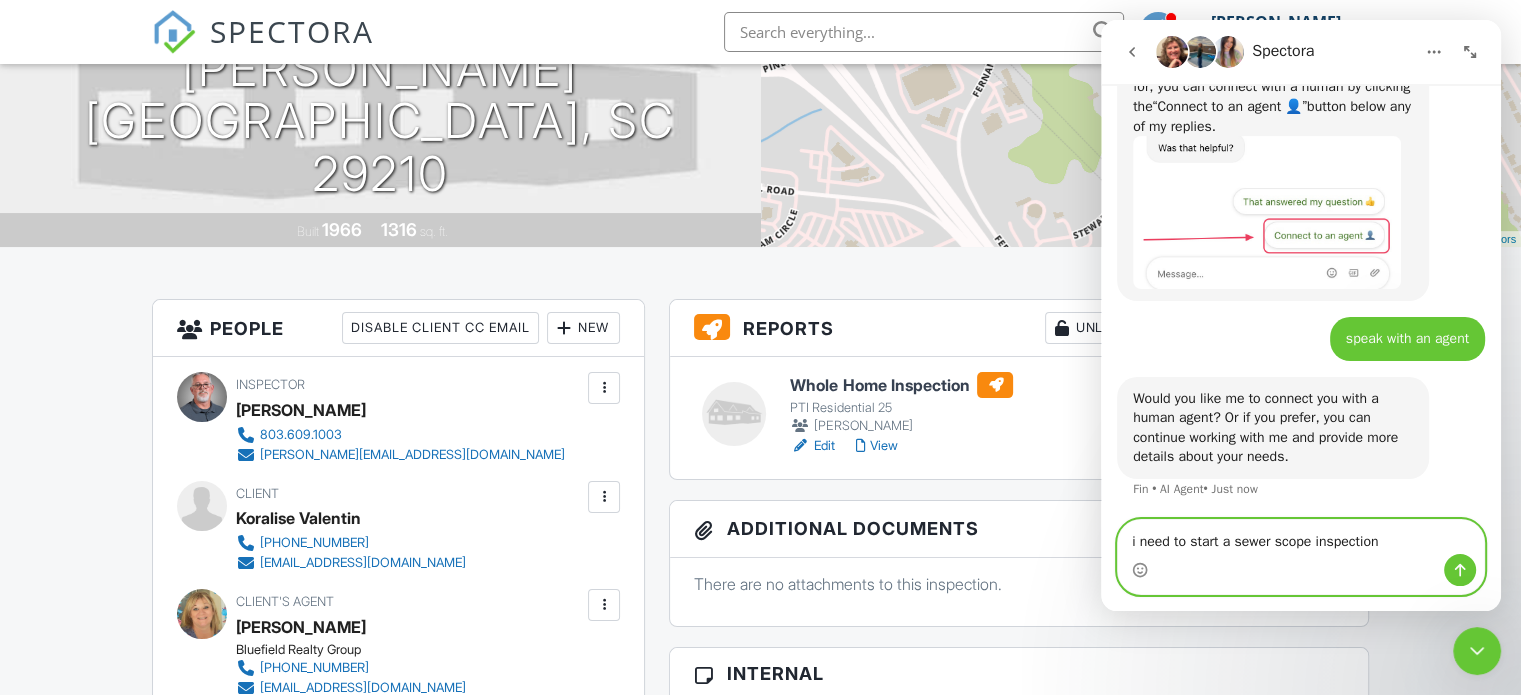 type on "i need to start a sewer scope inspection" 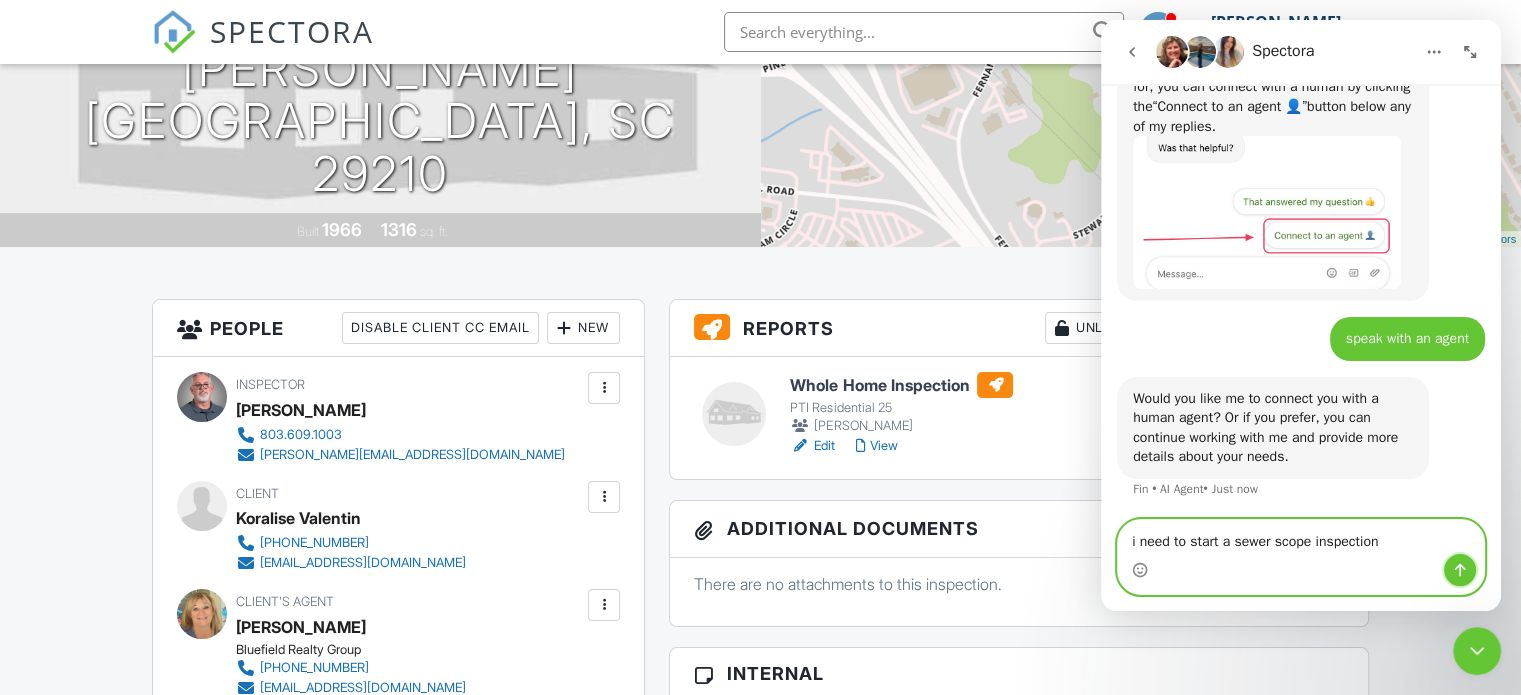 click at bounding box center [1460, 570] 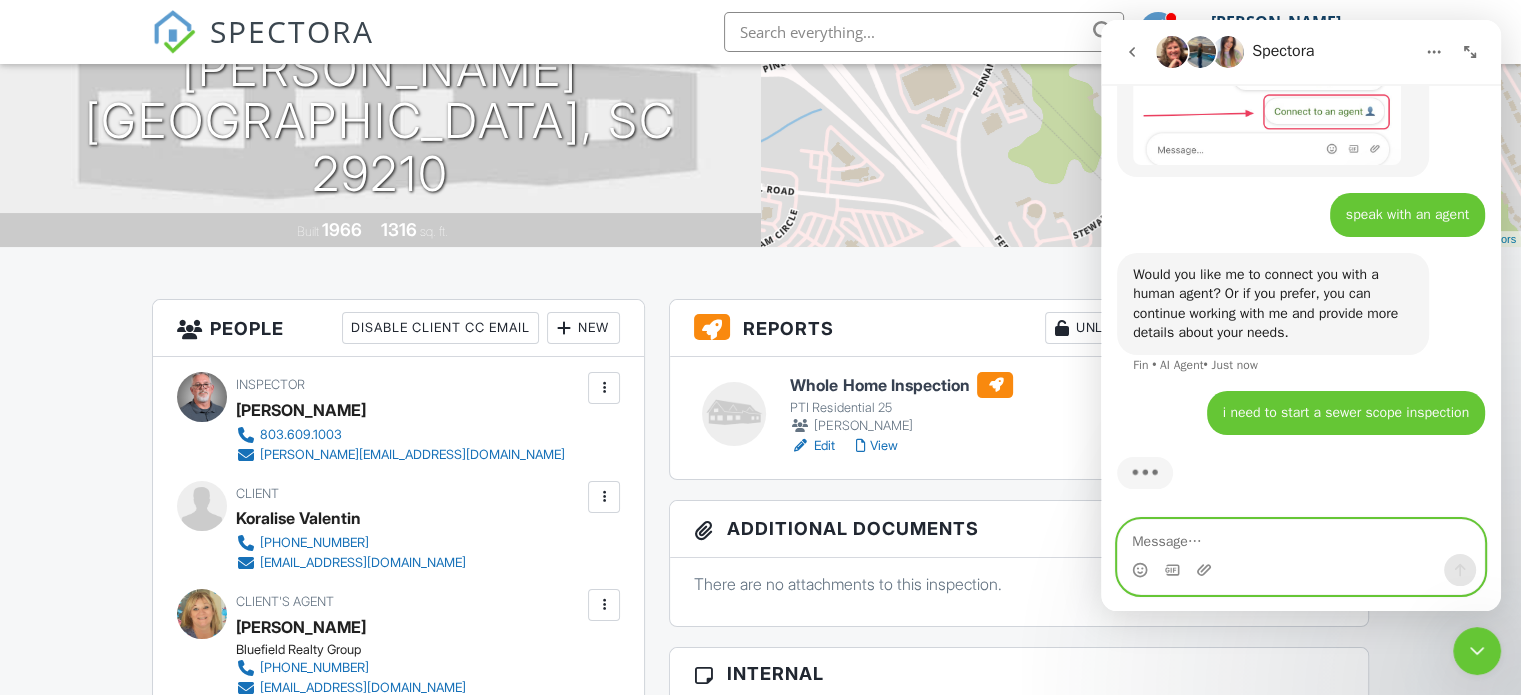 scroll, scrollTop: 416, scrollLeft: 0, axis: vertical 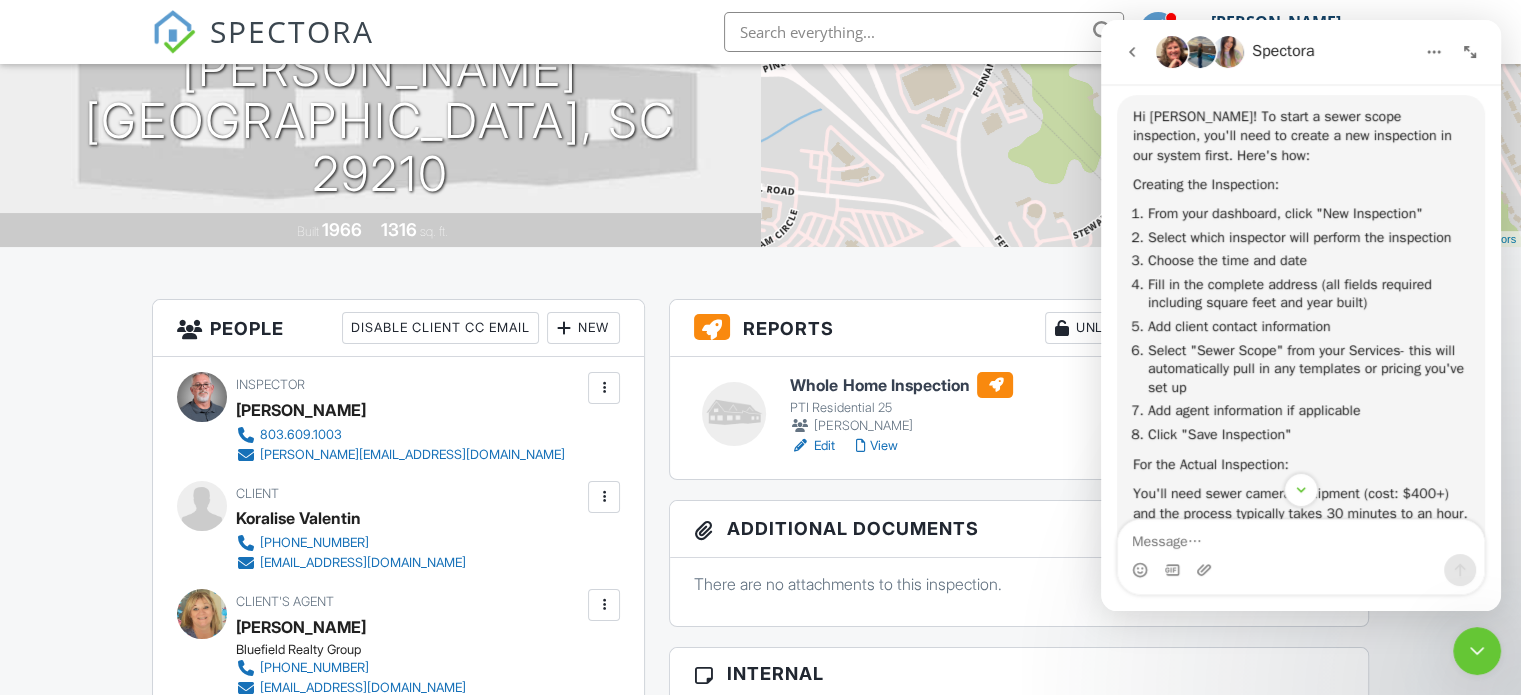 click on "Reports
Unlocked
Attach
New
Whole Home Inspection
PTI Residential 25
[PERSON_NAME]
Edit
View
Quick Publish
Assign Inspectors
Copy
[GEOGRAPHIC_DATA]
Publish report?
Before publishing from the web, click "Preview/Publish" in the Report Editor to save your changes ( don't know where that is? ). If this is not clicked, your latest changes may not appear in the report.
This will make this report available to your client and/or agent. It will not send out a notification.
To send an email, use 'Publish All' below or jump into the report and use the 'Publish' button there.
Cancel
Publish
Share archived report
To
Subject
Inspection Report For [STREET_ADDRESS][PERSON_NAME]
Text
Inline Style XLarge Large Normal Small Light Small/Light Bold Italic Underline Colors Ordered List Unordered List Align" at bounding box center (760, 1092) 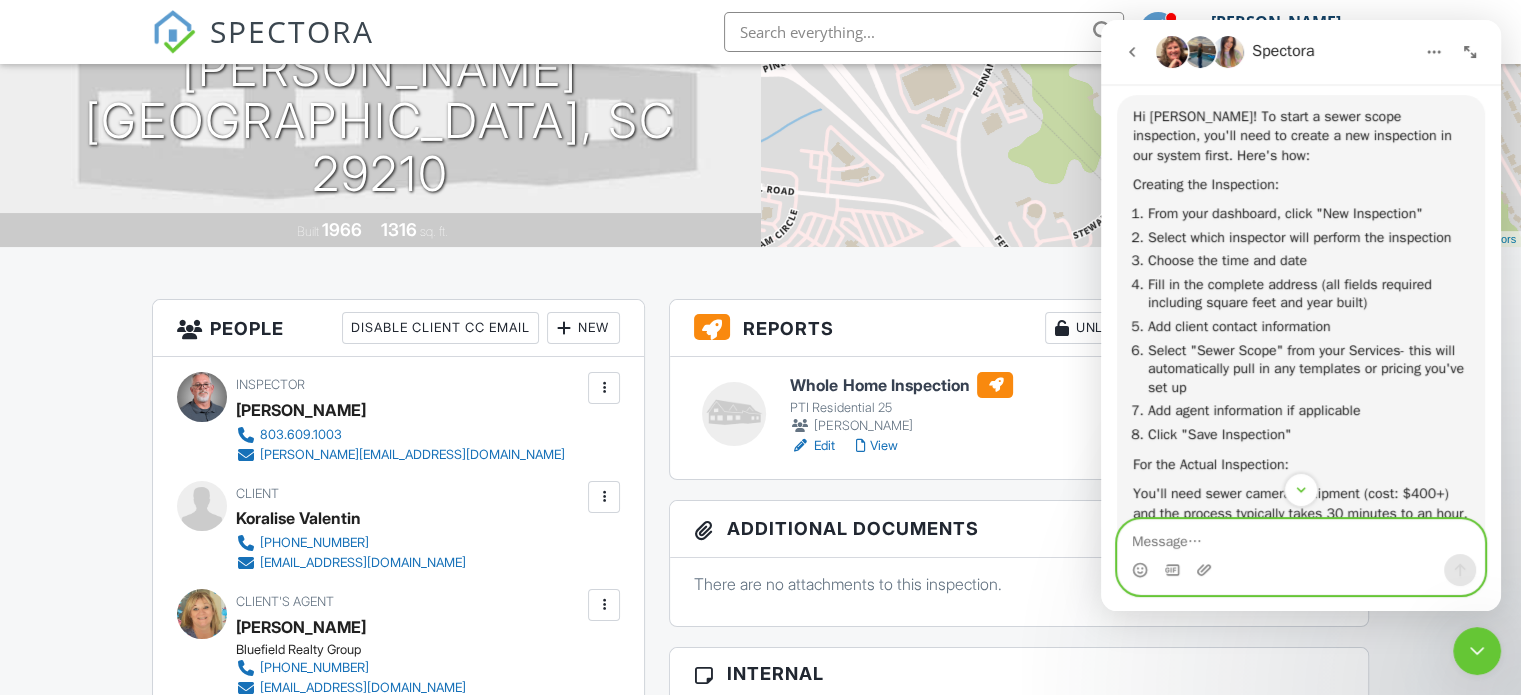 click at bounding box center [1301, 537] 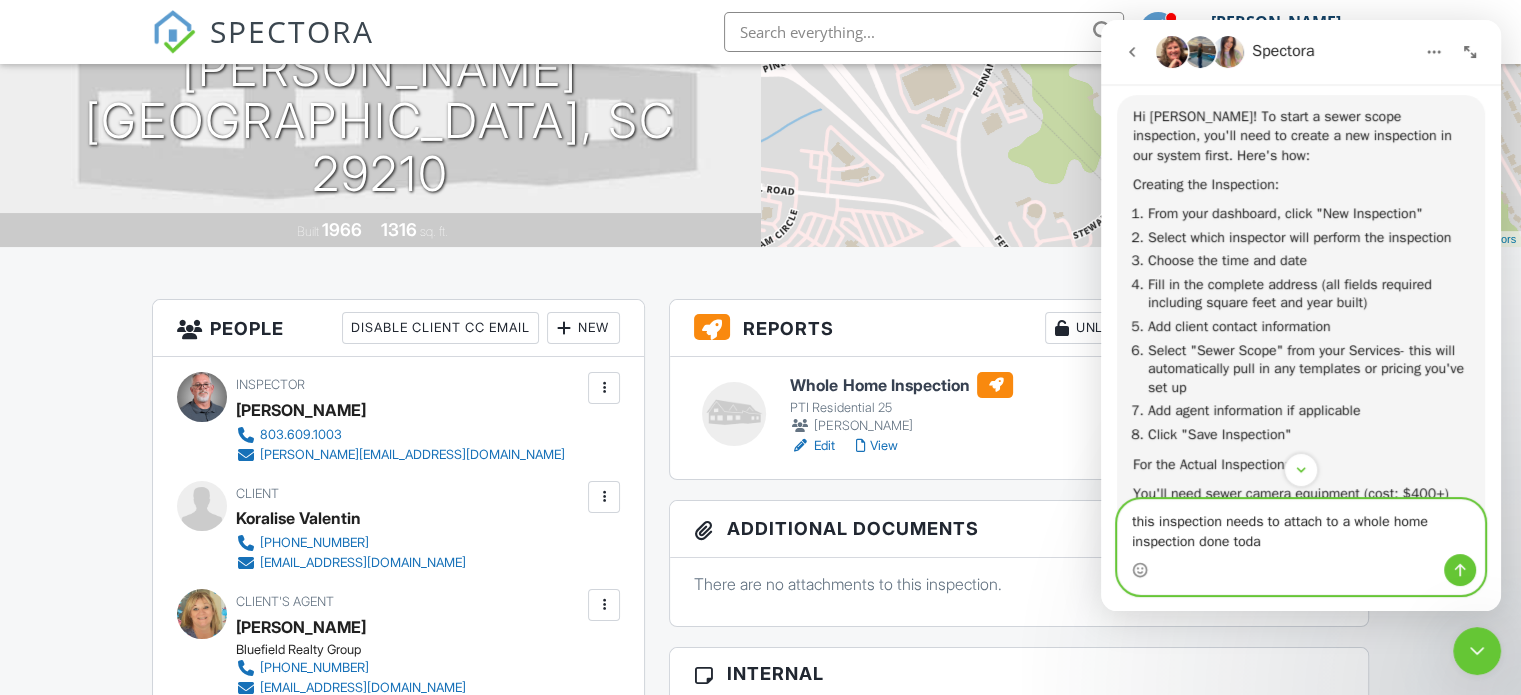 type on "this inspection needs to attach to a whole home inspection done [DATE]" 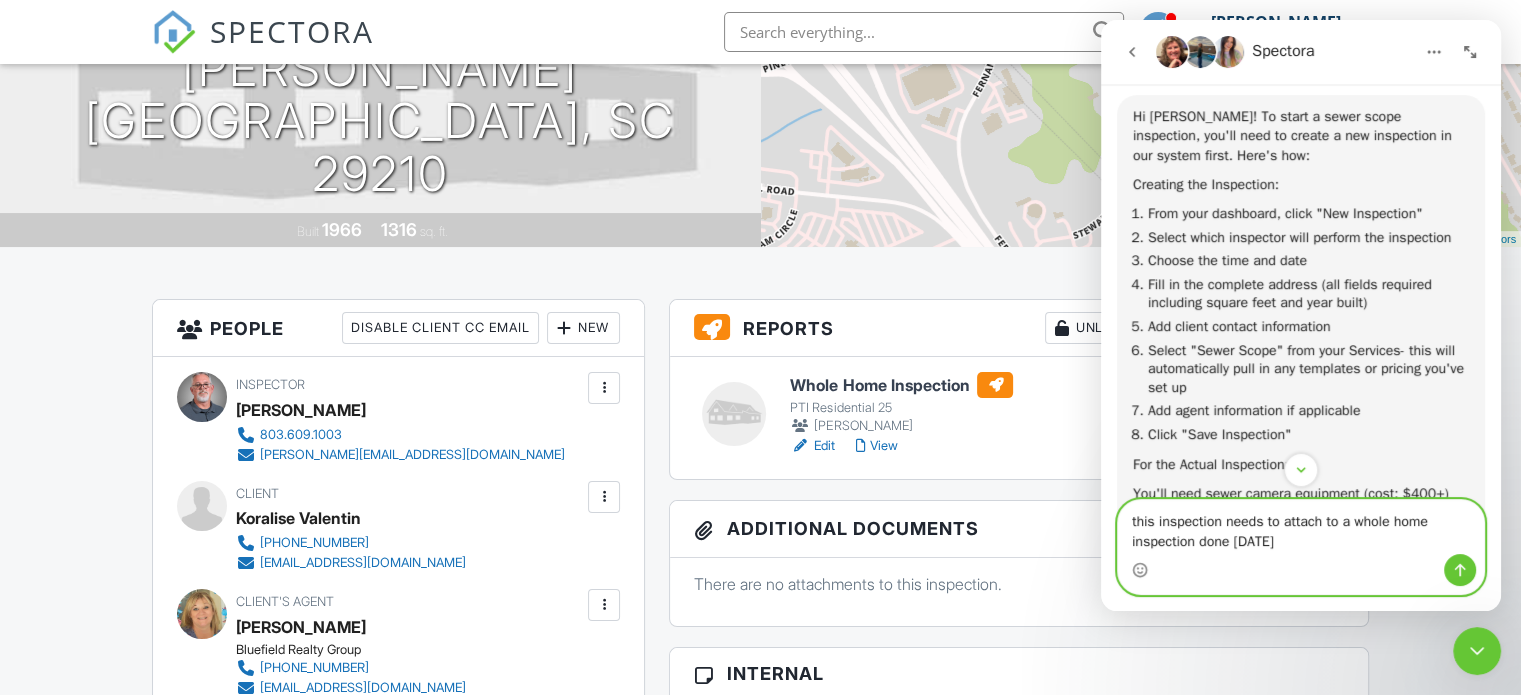 type 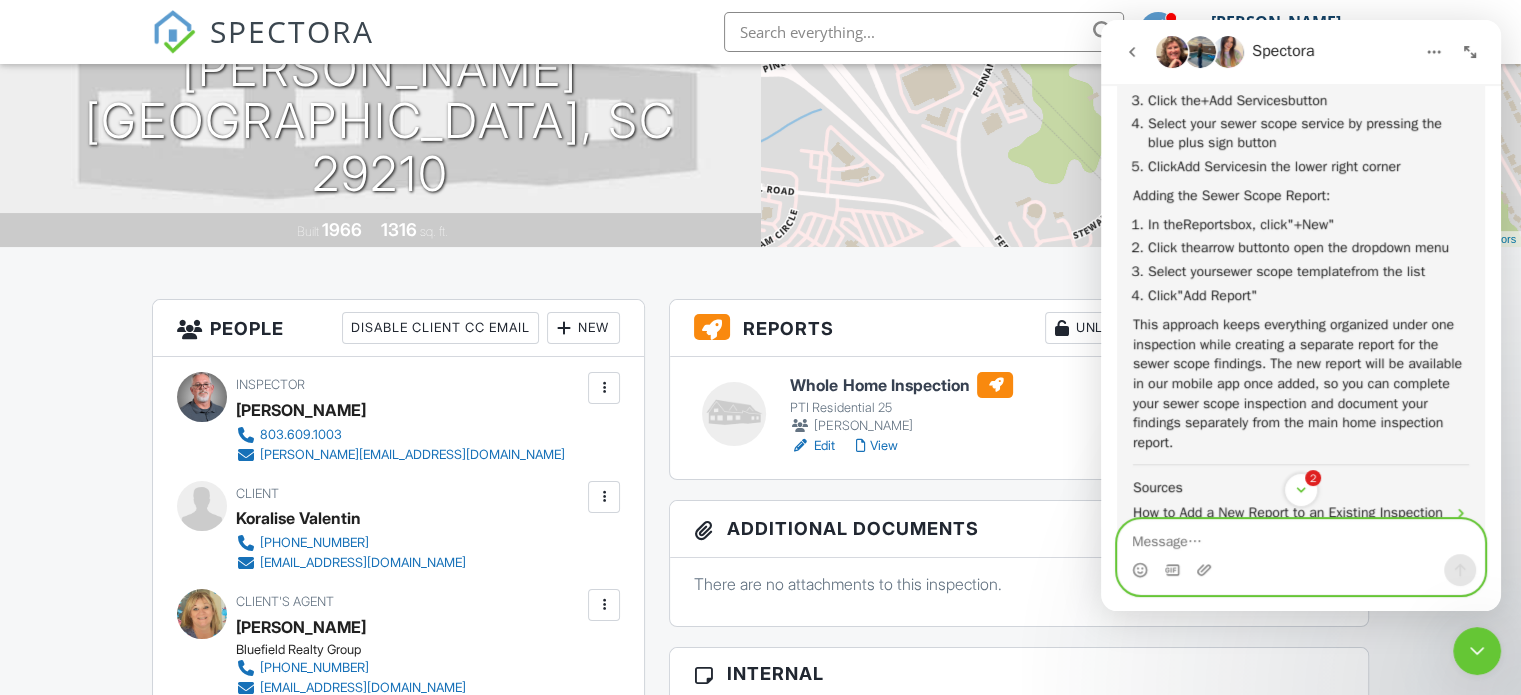 scroll, scrollTop: 1870, scrollLeft: 0, axis: vertical 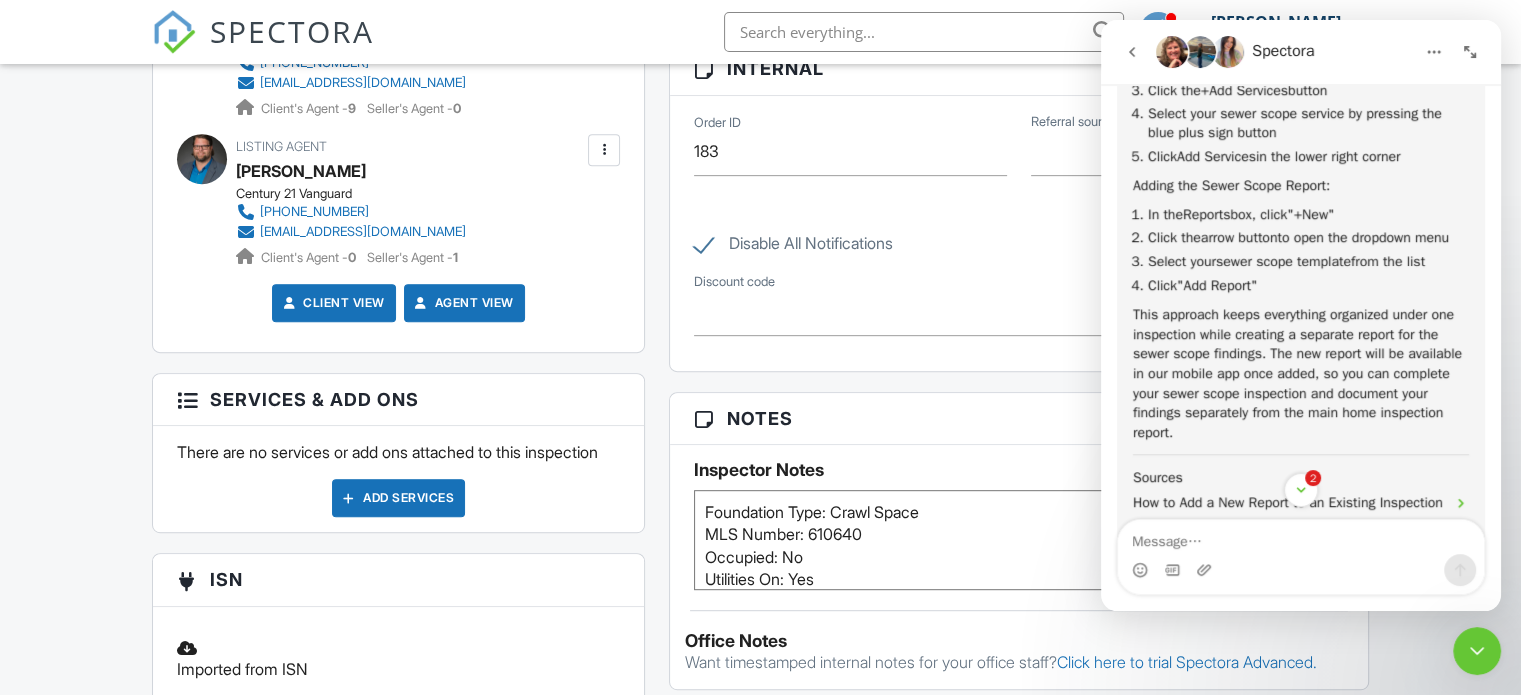 click on "Add Services" at bounding box center [398, 498] 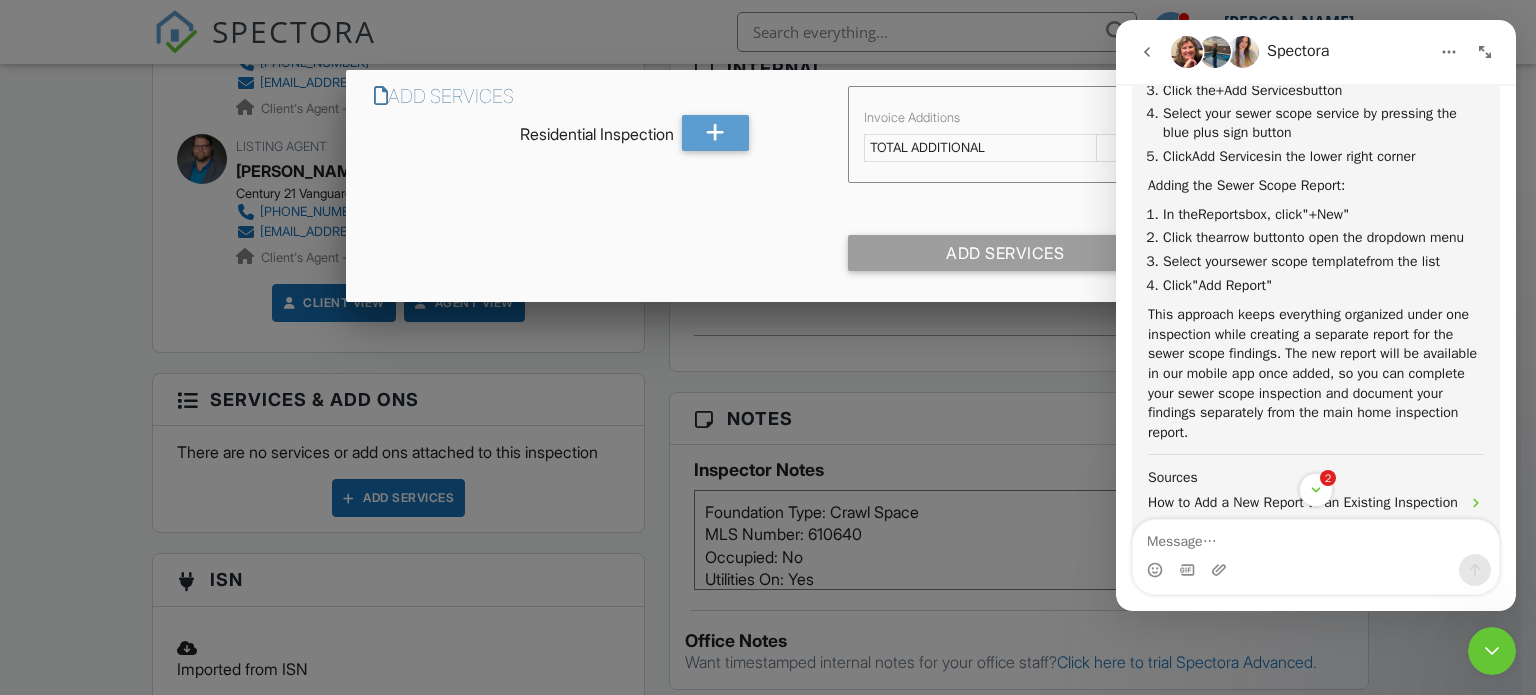click on "TOTAL ADDITIONAL" at bounding box center (980, 147) 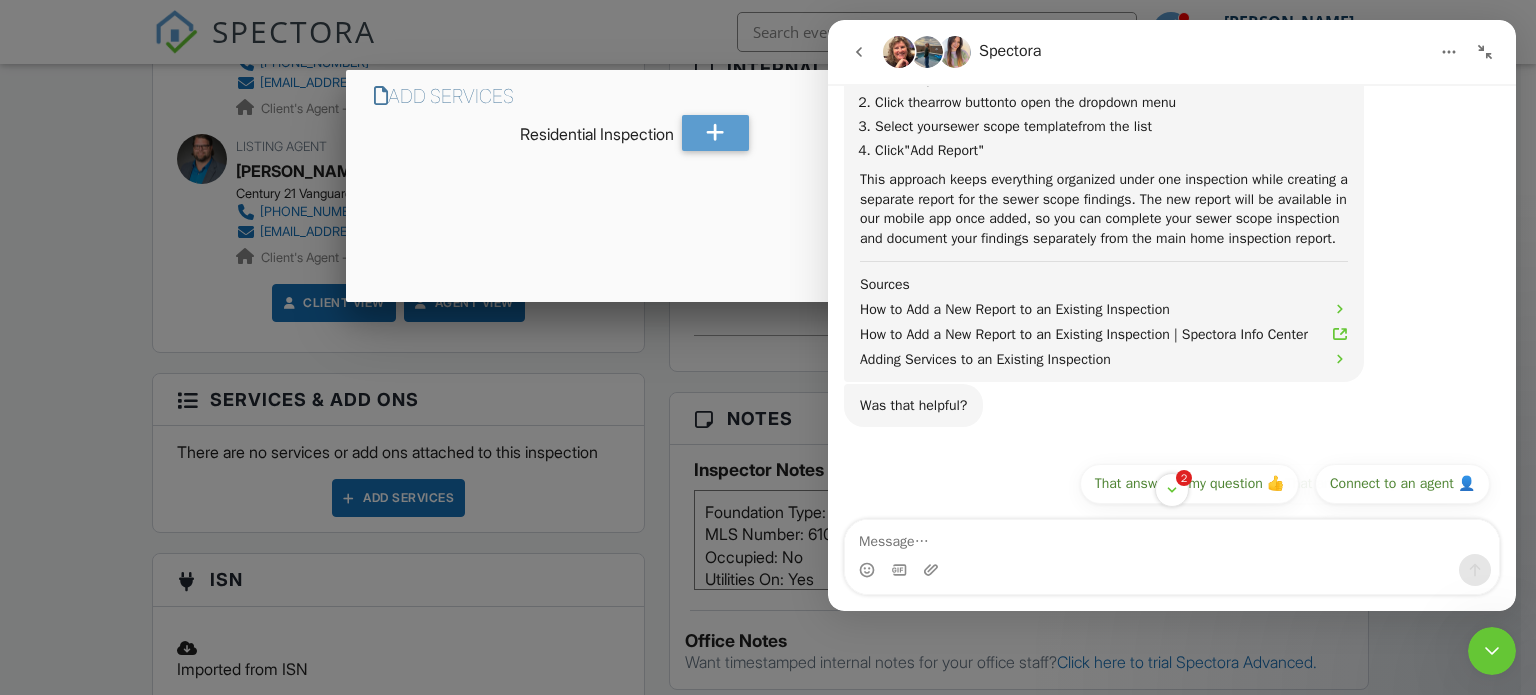 click 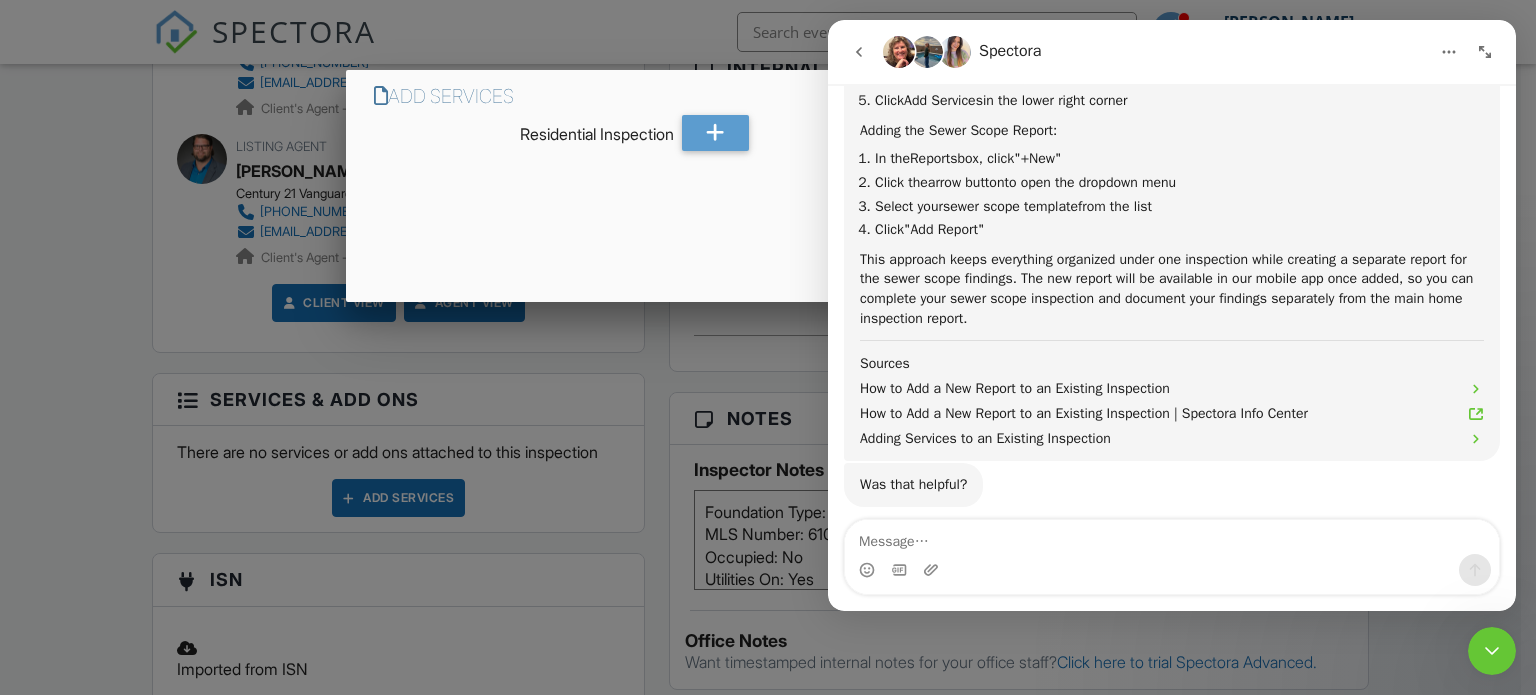 scroll, scrollTop: 1870, scrollLeft: 0, axis: vertical 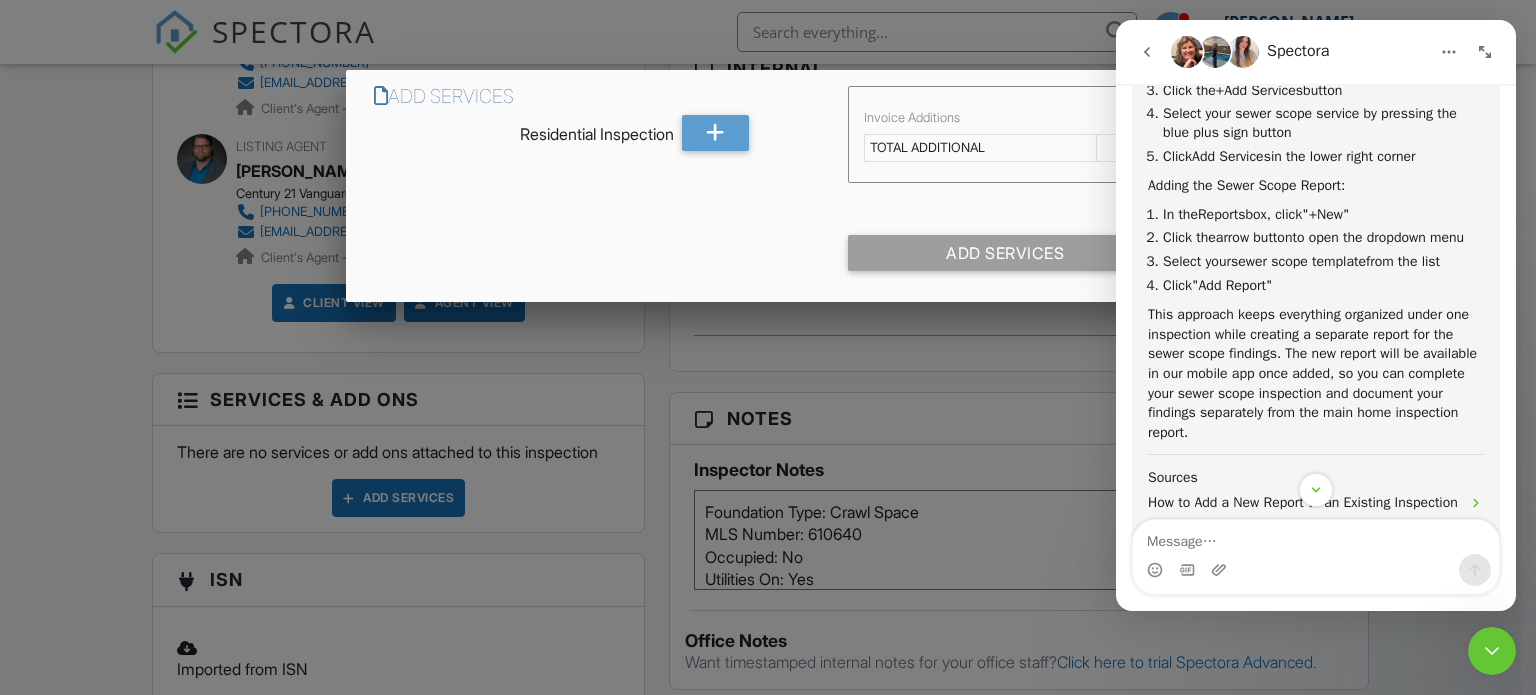 click 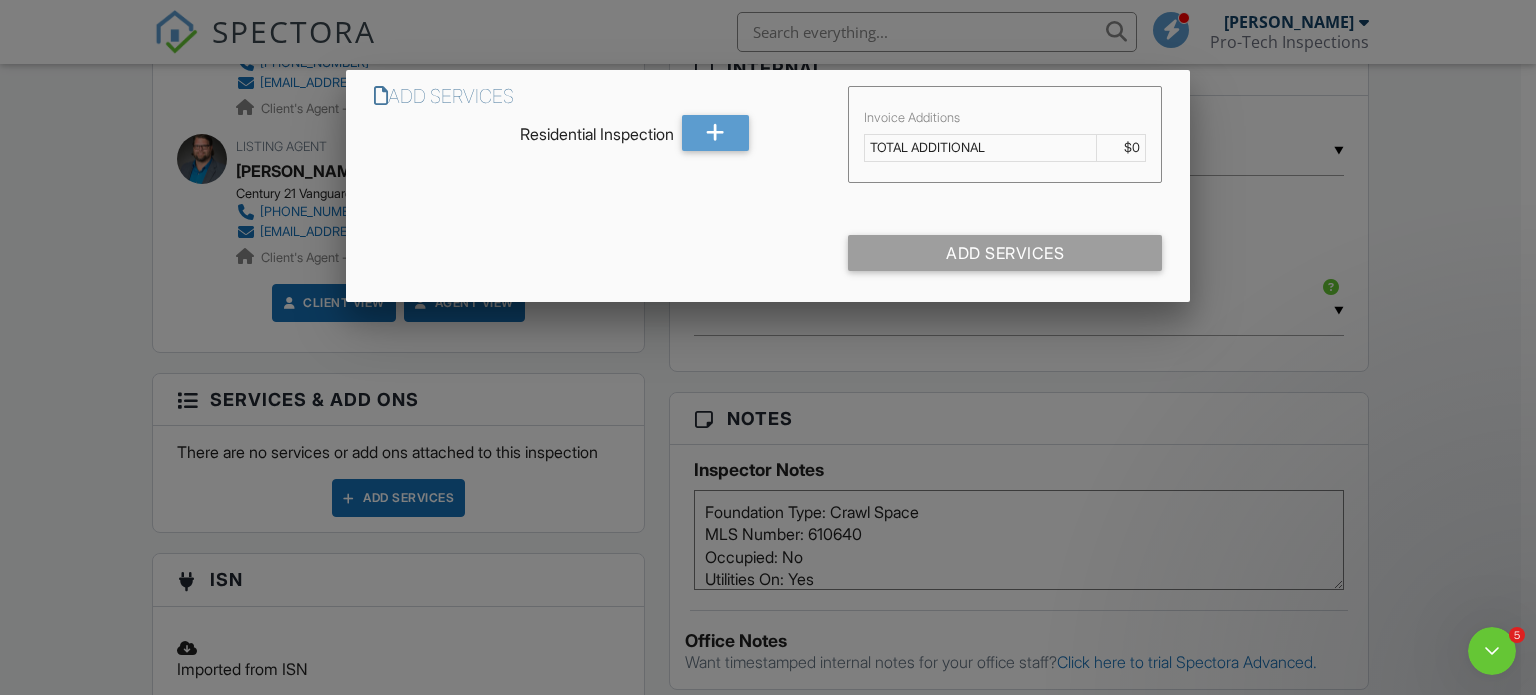 scroll, scrollTop: 0, scrollLeft: 0, axis: both 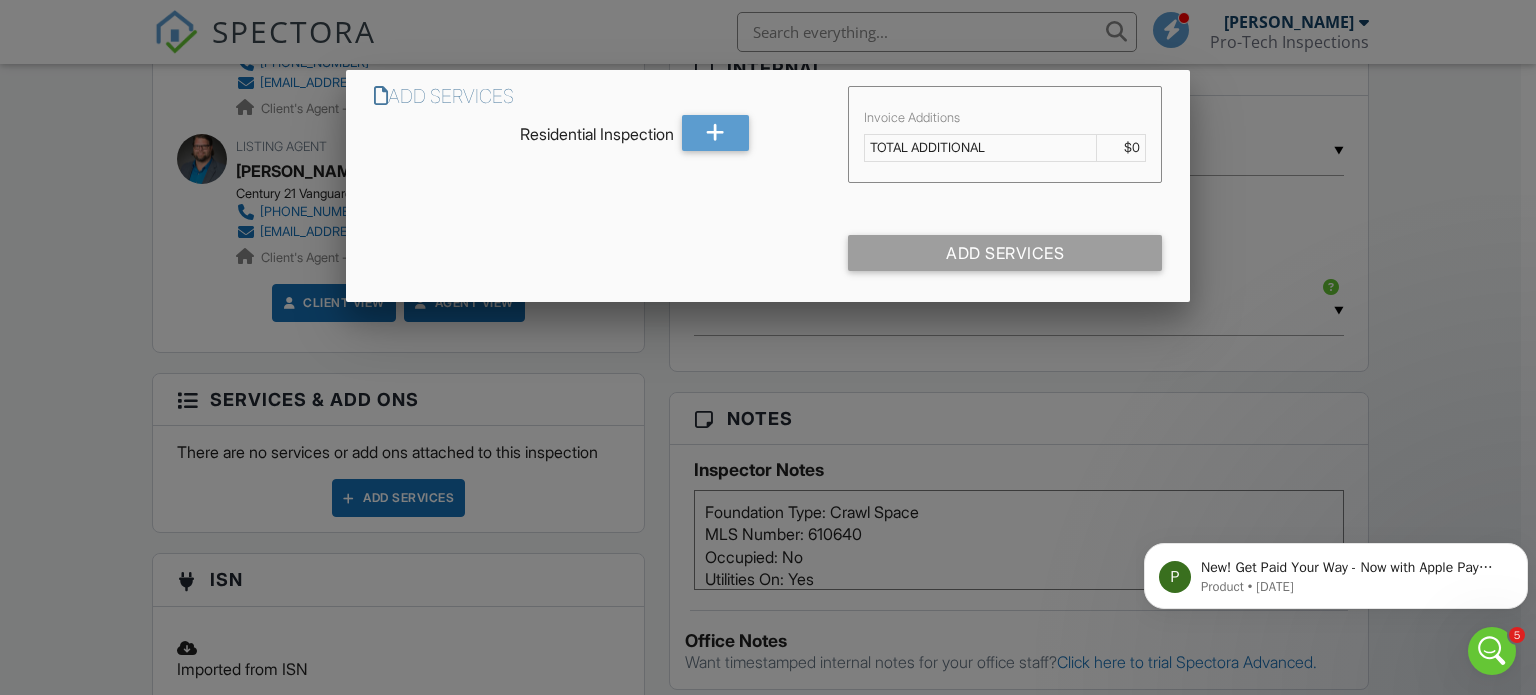 click on "TOTAL ADDITIONAL" at bounding box center [980, 147] 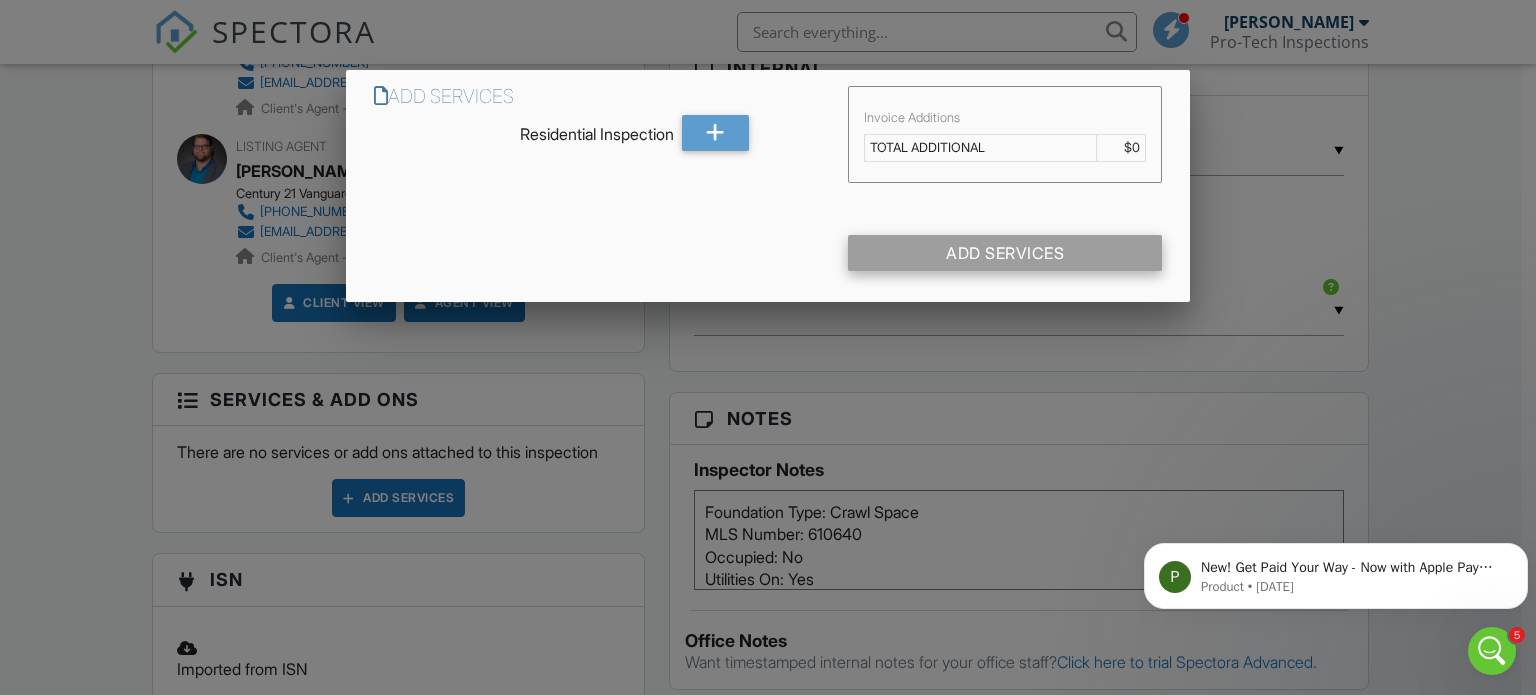 click on "Add Services" at bounding box center [1005, 253] 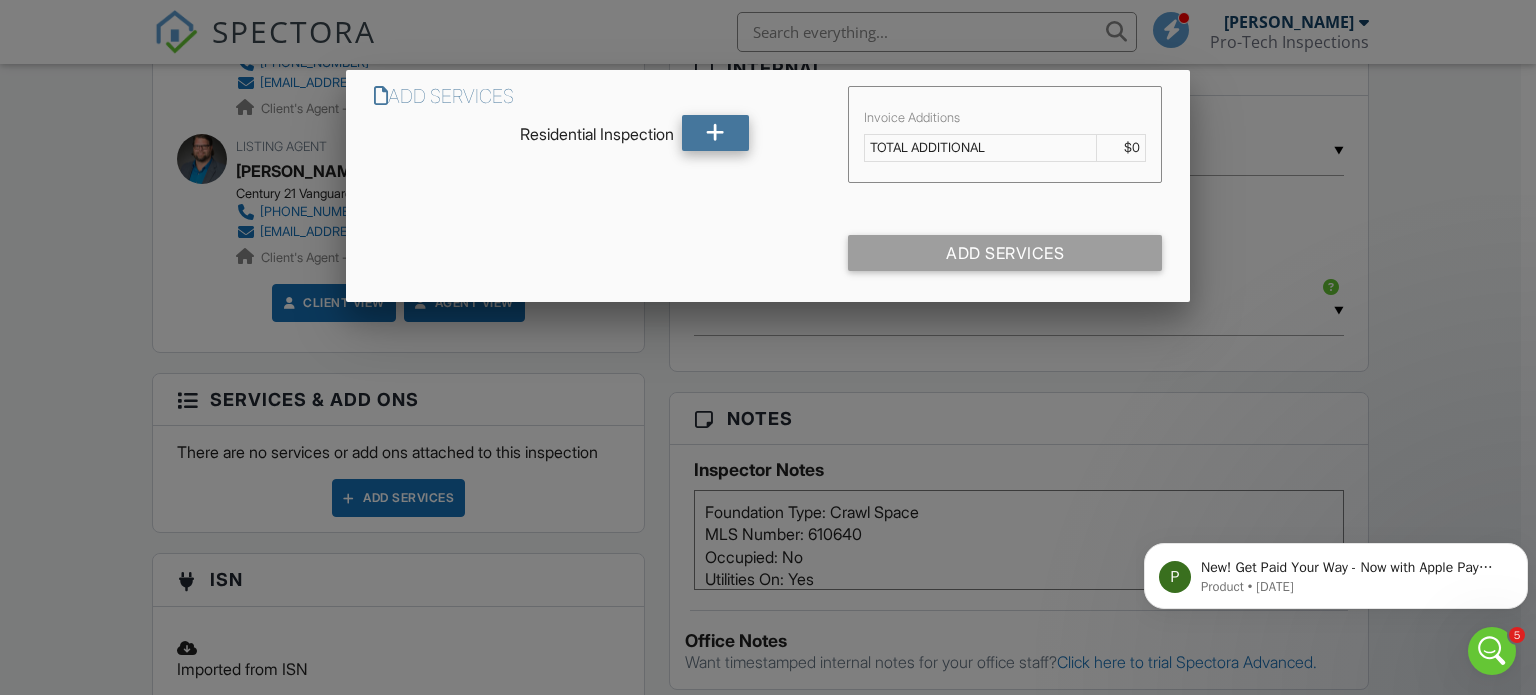 click at bounding box center (715, 133) 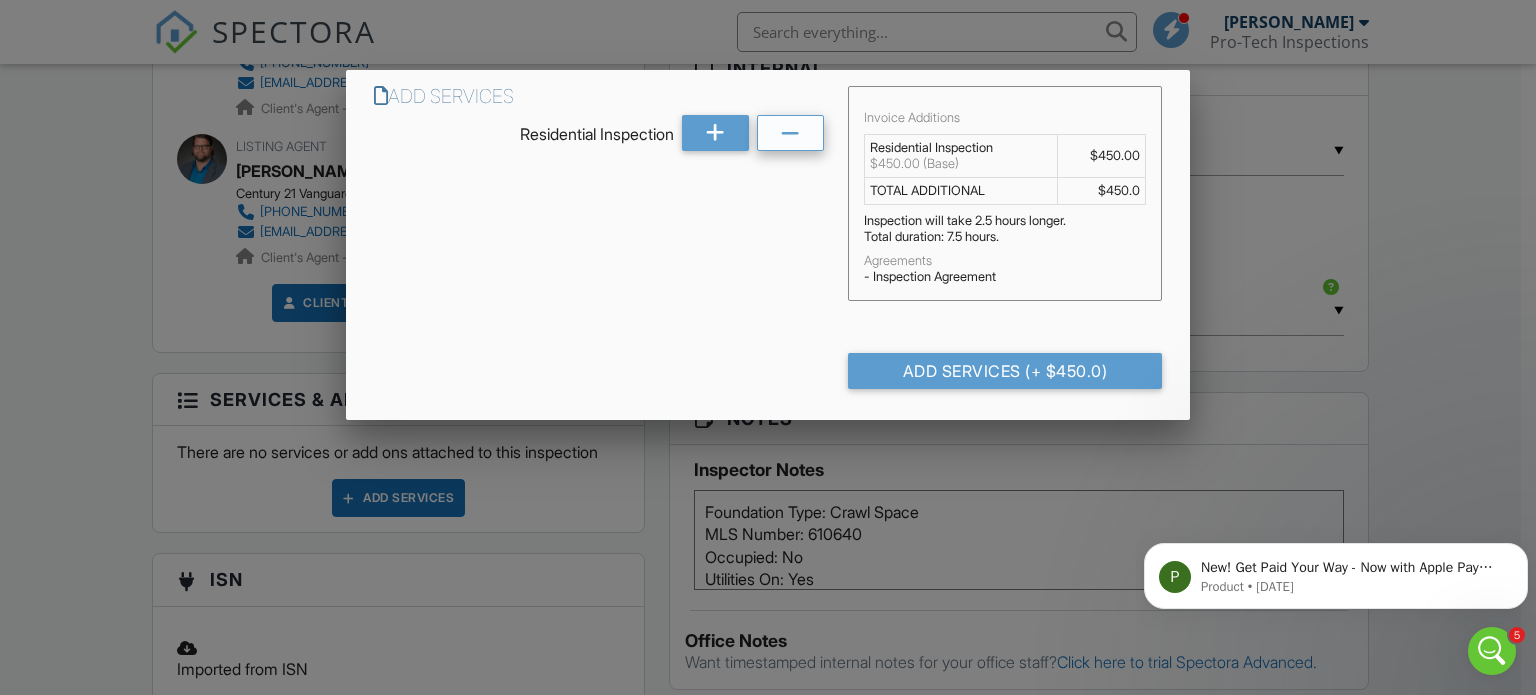 click at bounding box center (790, 134) 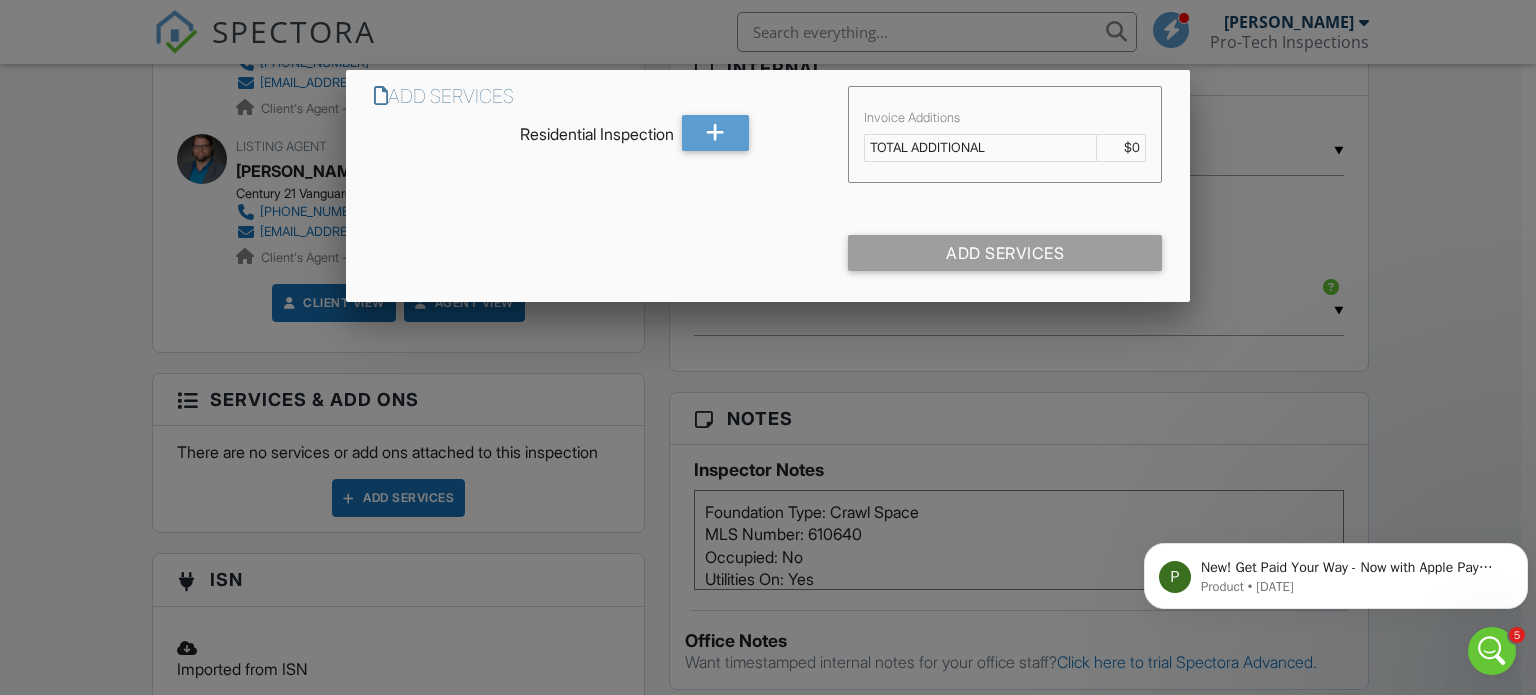 click at bounding box center [768, 334] 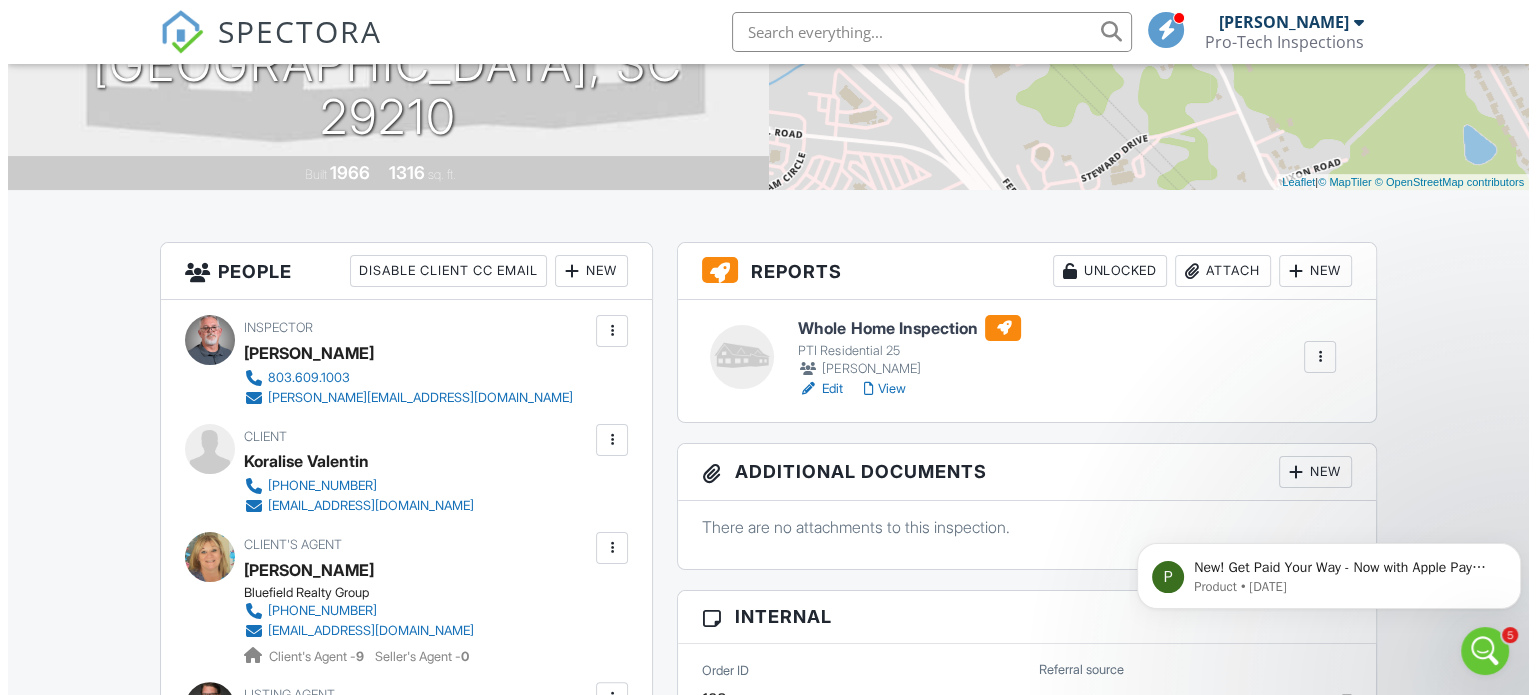 scroll, scrollTop: 347, scrollLeft: 0, axis: vertical 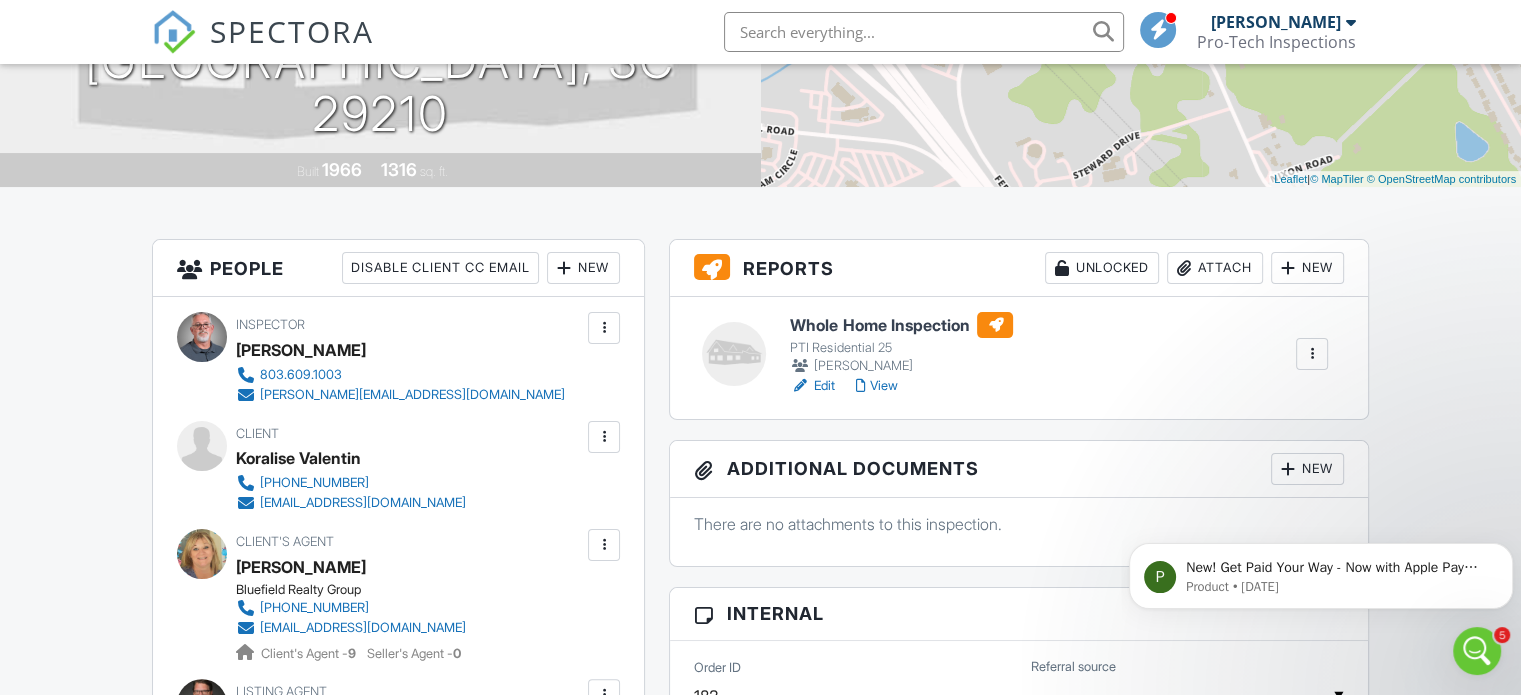click at bounding box center [1288, 268] 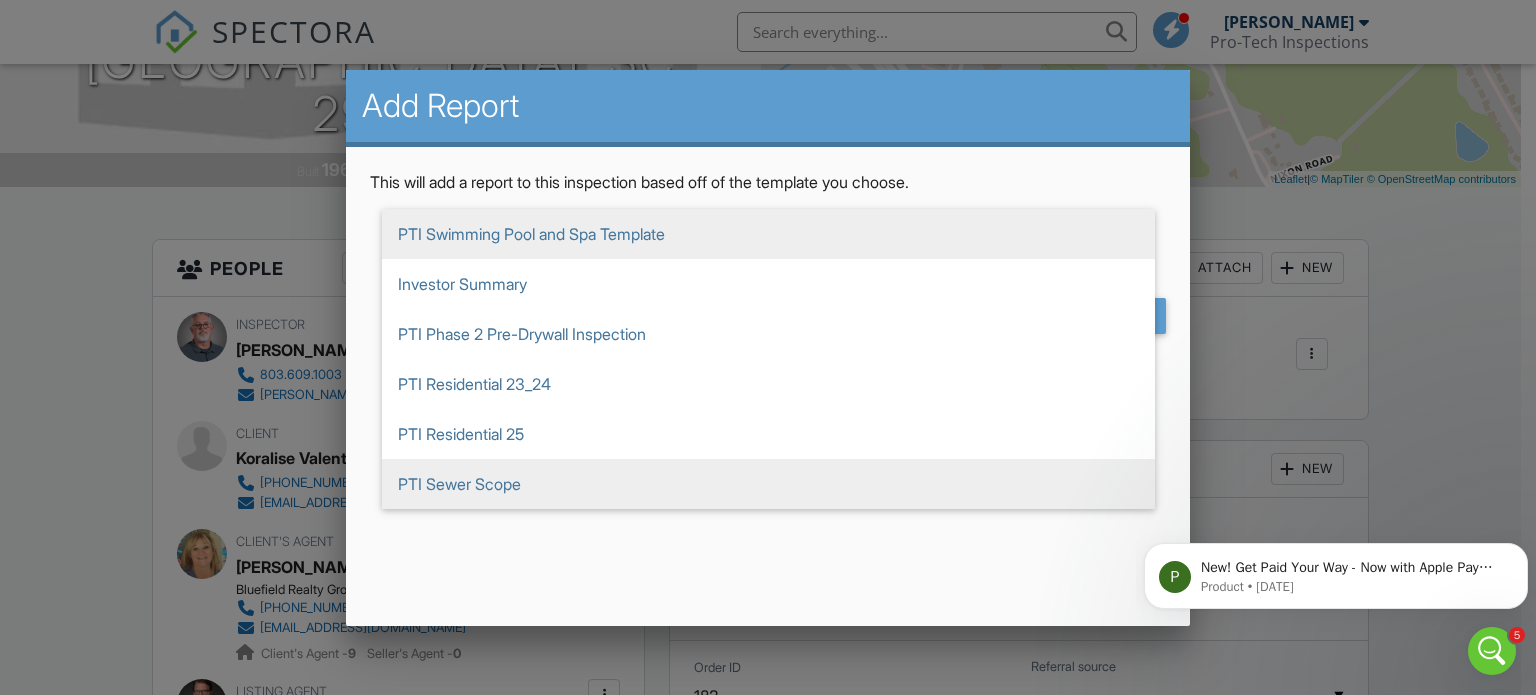 click on "PTI Sewer Scope" at bounding box center [768, 484] 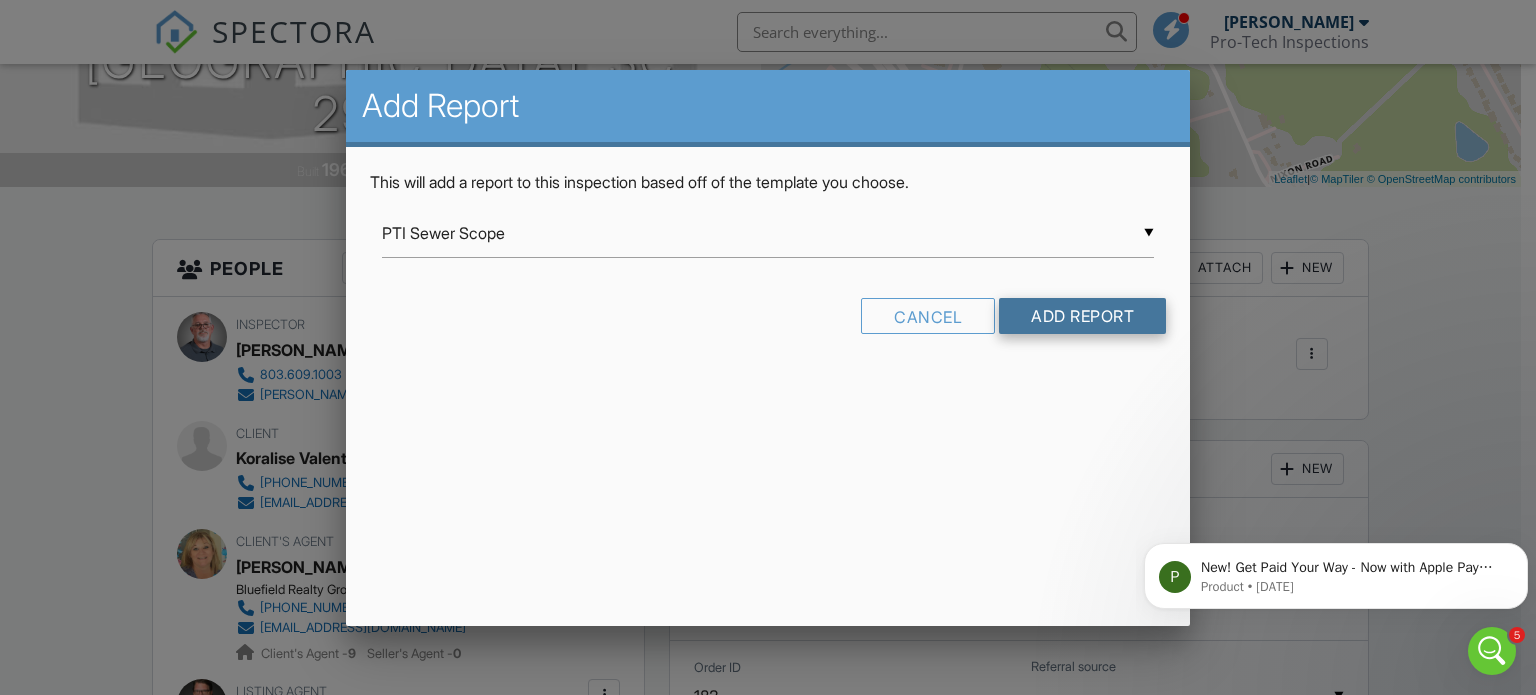 click on "Add Report" at bounding box center [1082, 316] 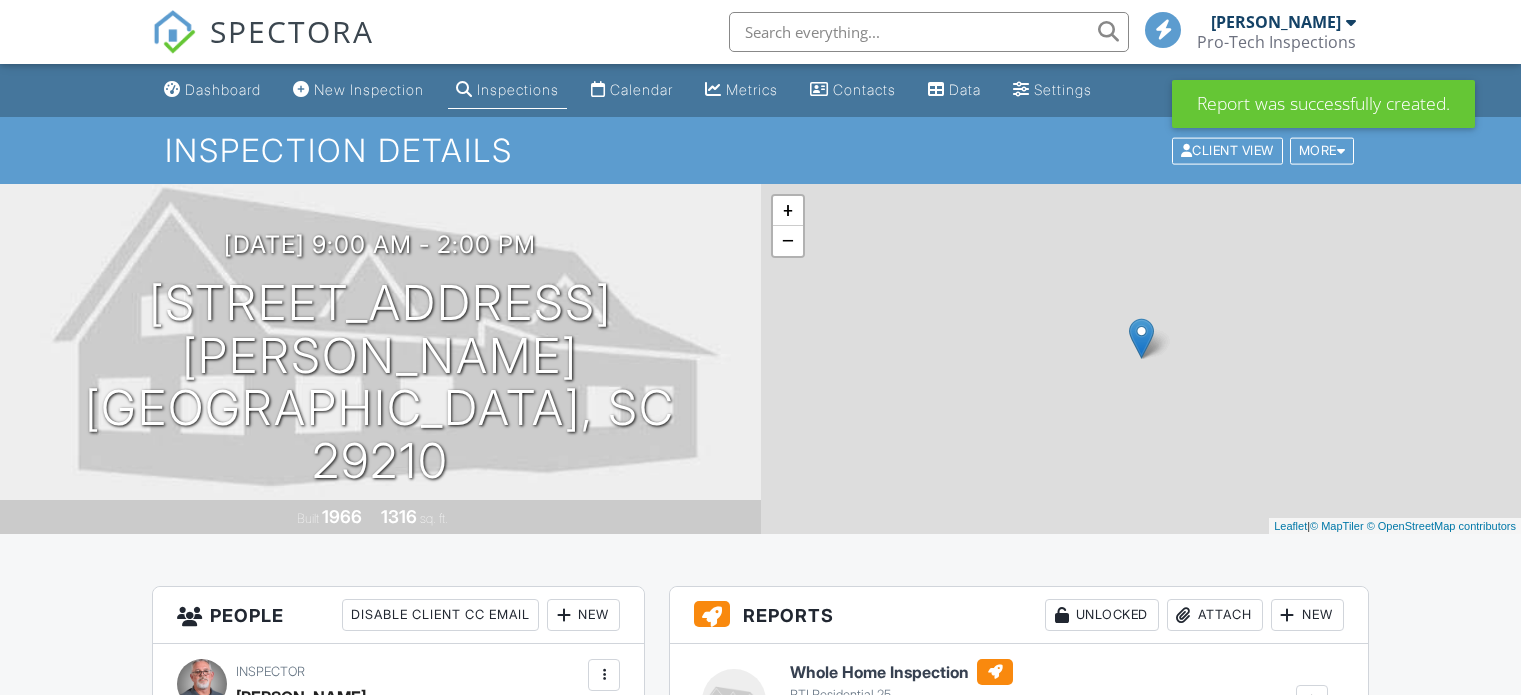 scroll, scrollTop: 0, scrollLeft: 0, axis: both 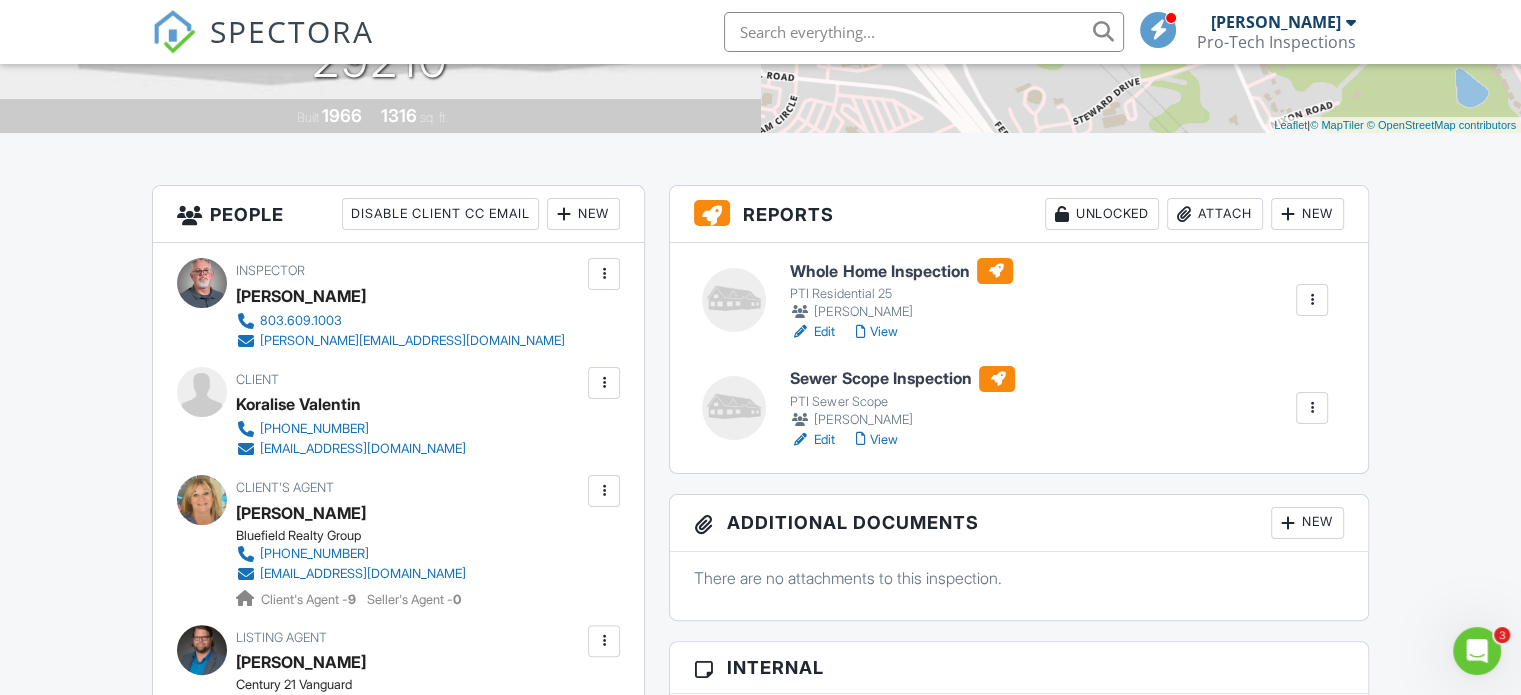 click on "Edit" at bounding box center [812, 440] 